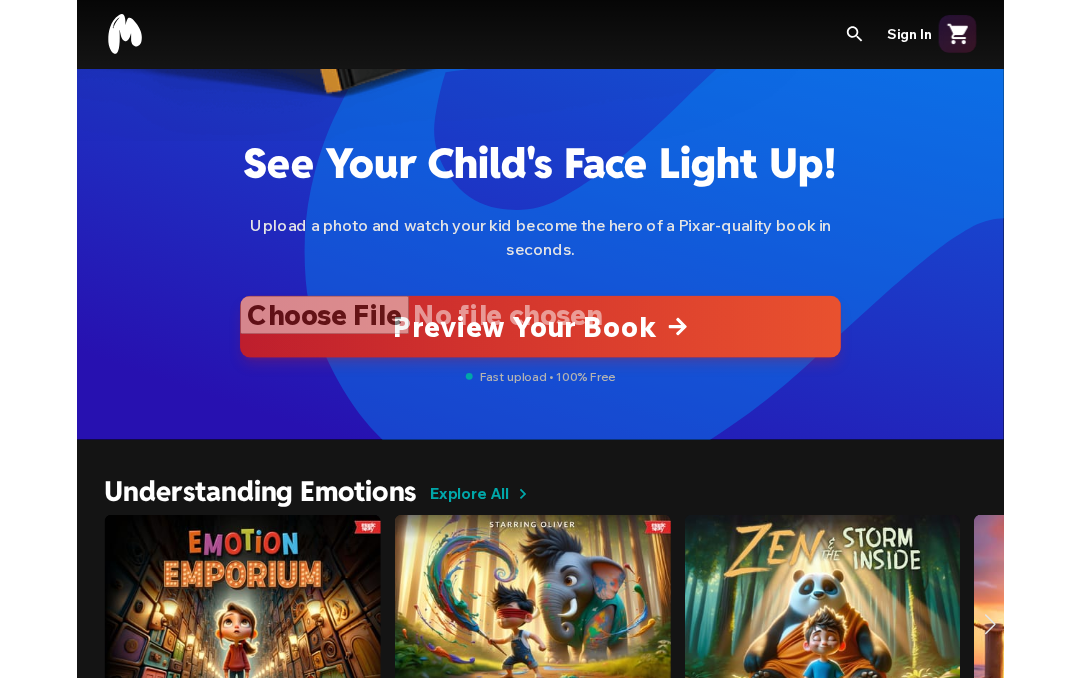 scroll, scrollTop: 642, scrollLeft: 0, axis: vertical 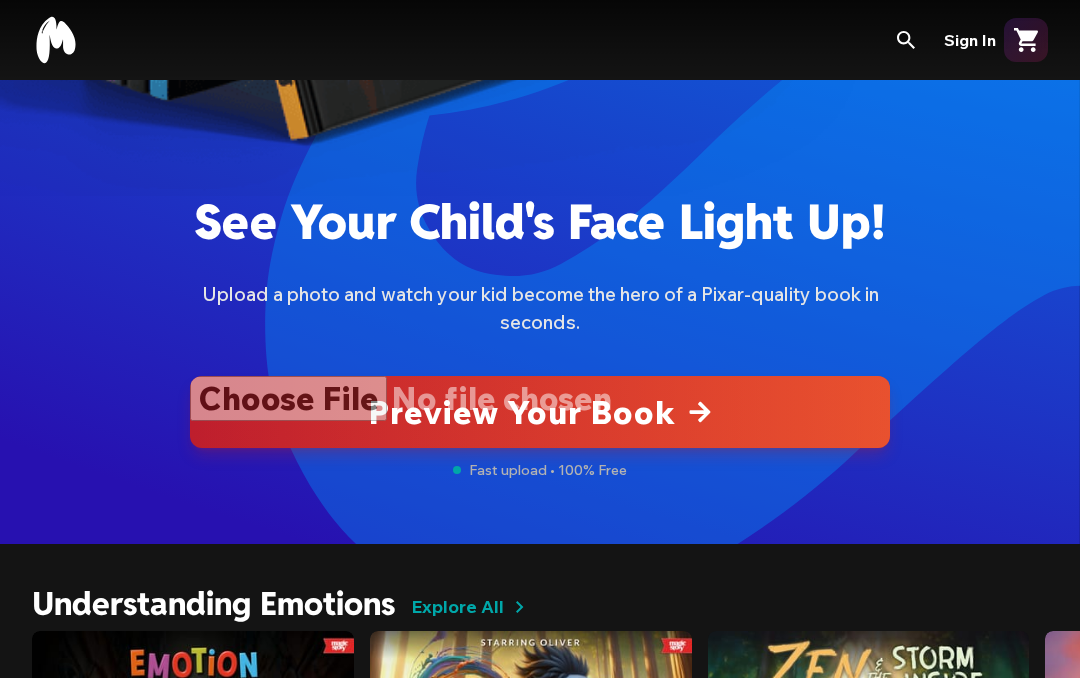 click at bounding box center [540, 412] 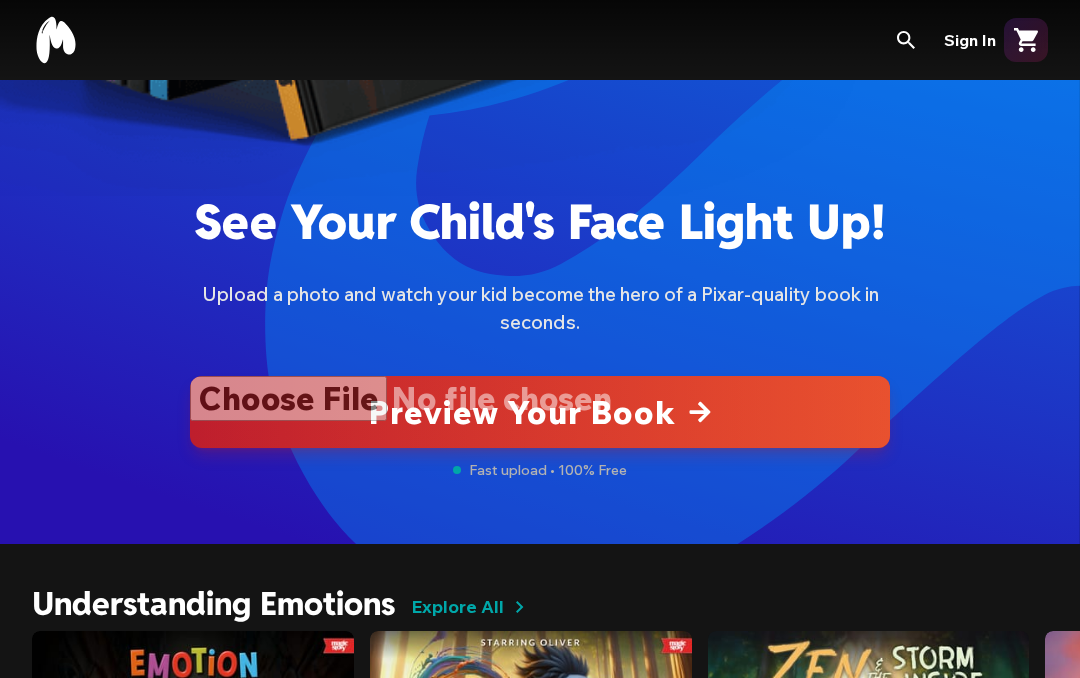 type on "**********" 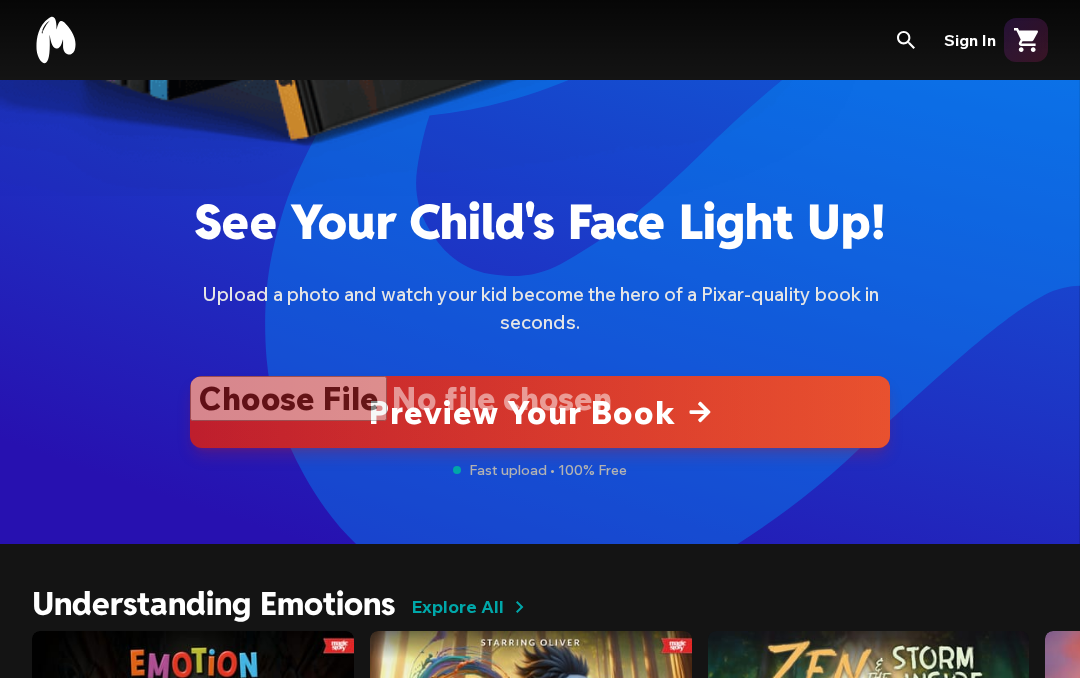 scroll, scrollTop: 0, scrollLeft: 0, axis: both 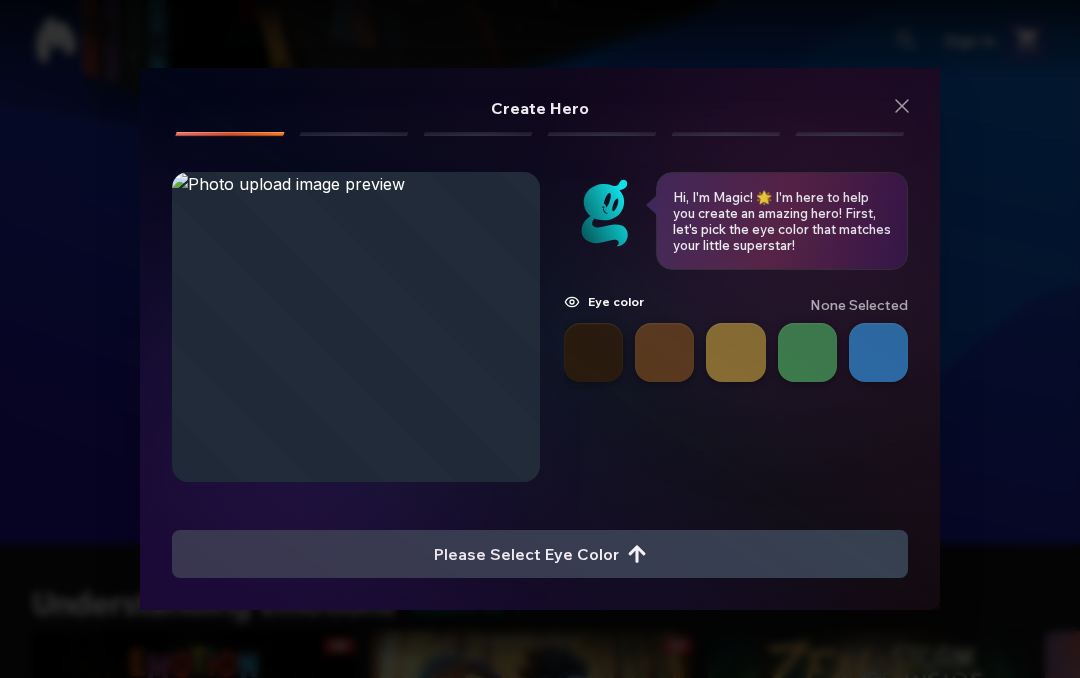 click at bounding box center [664, 352] 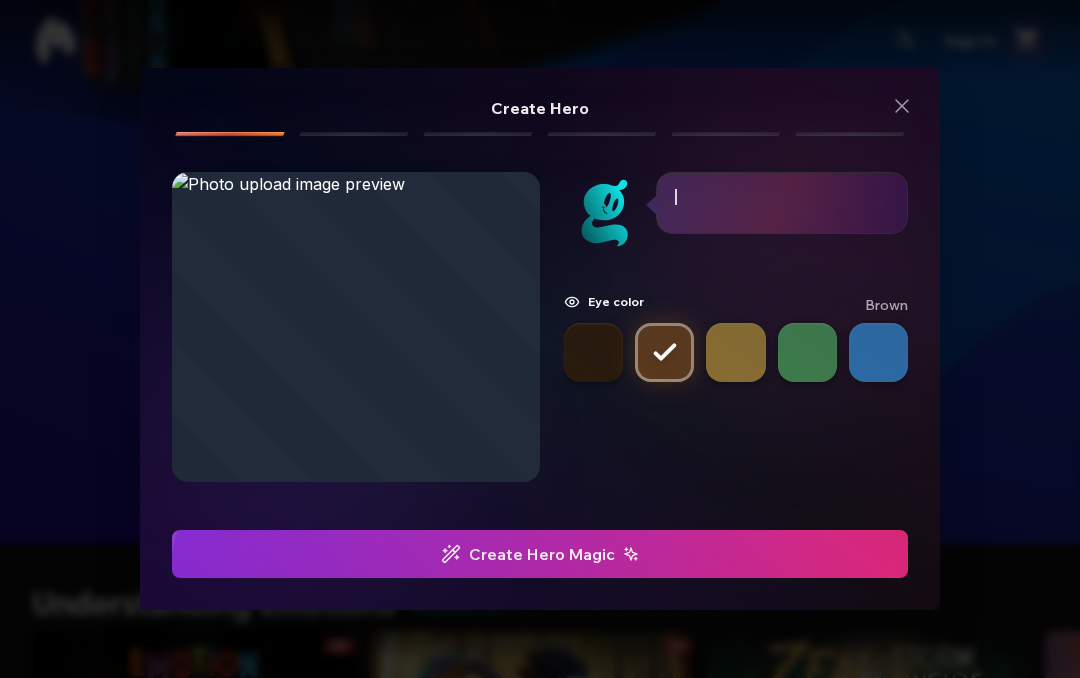 click at bounding box center [593, 352] 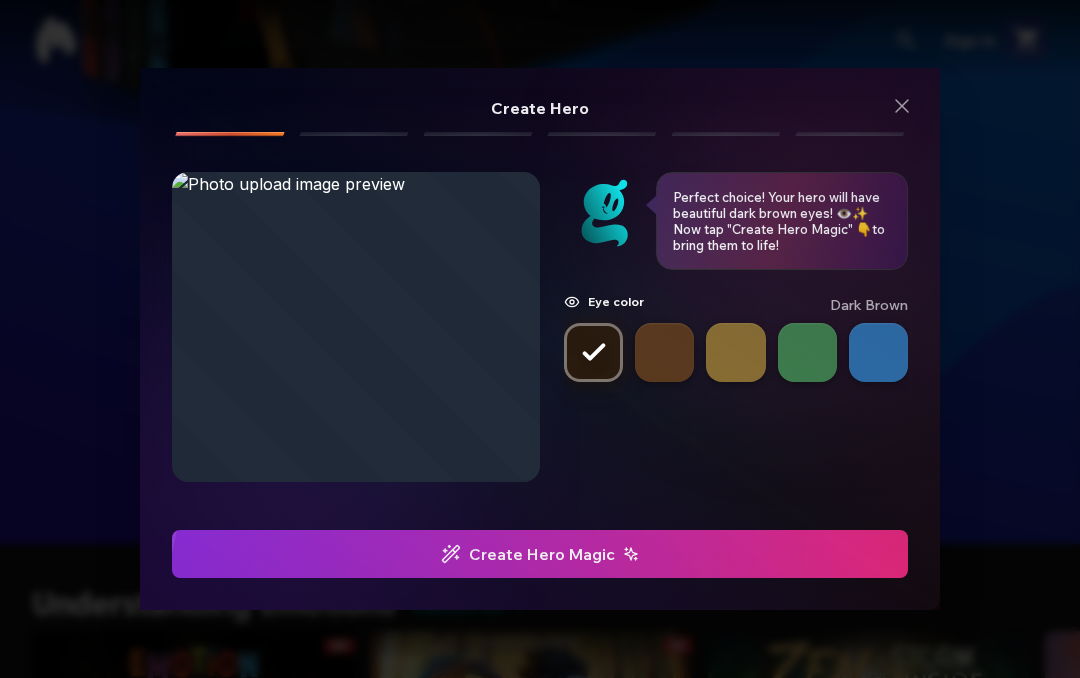 click at bounding box center (878, 352) 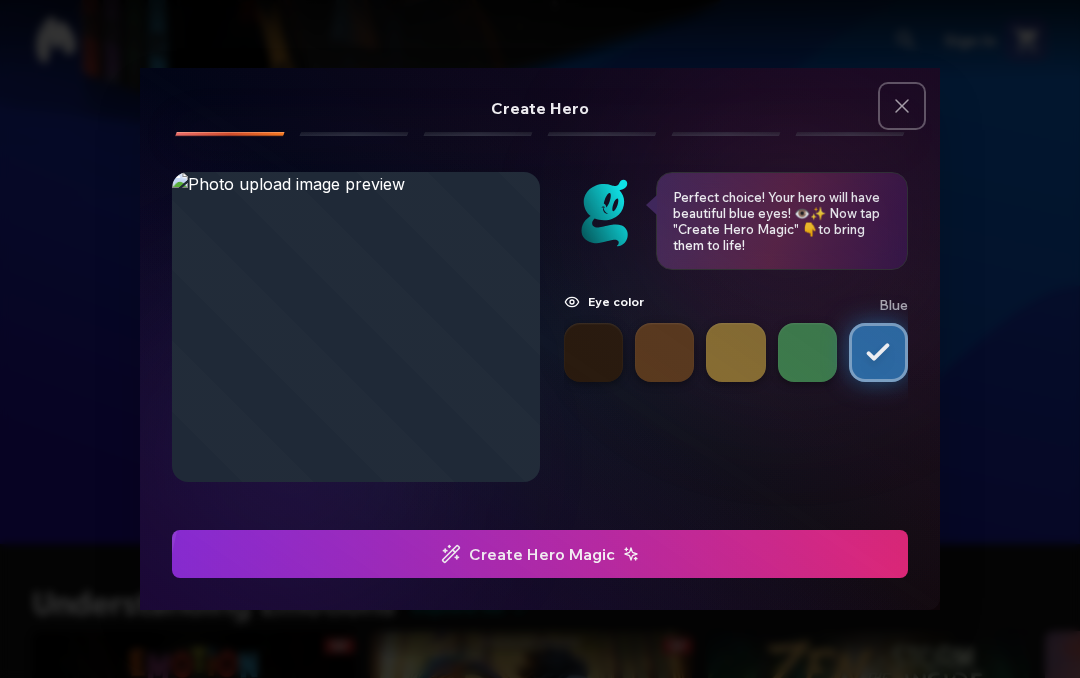 click 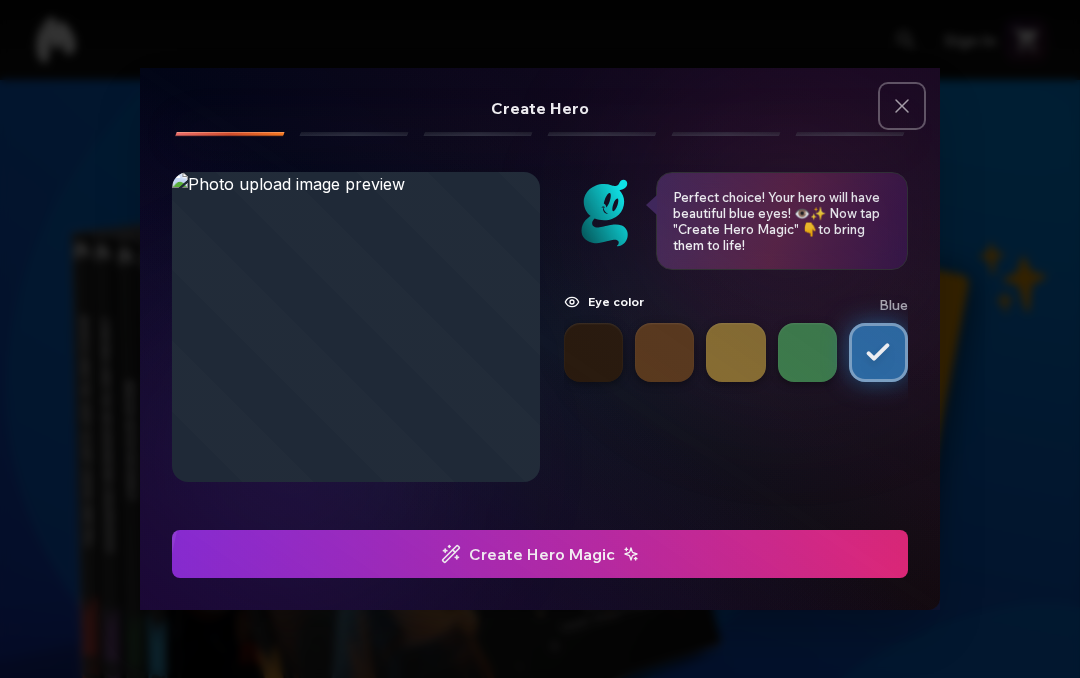 scroll, scrollTop: 642, scrollLeft: 0, axis: vertical 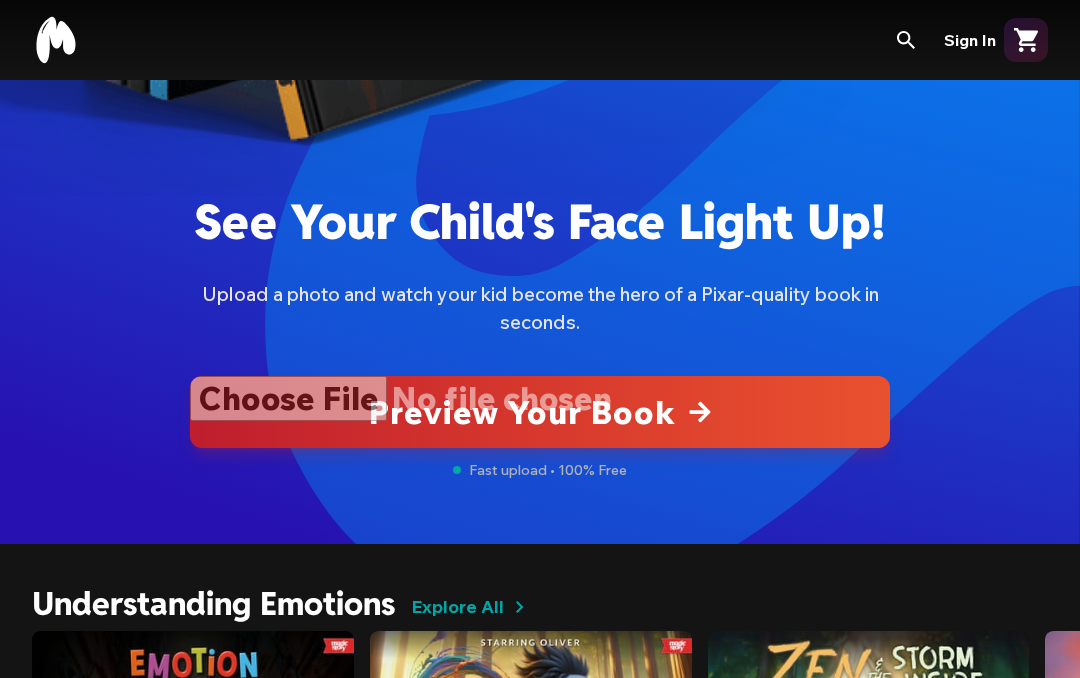 click at bounding box center (540, 412) 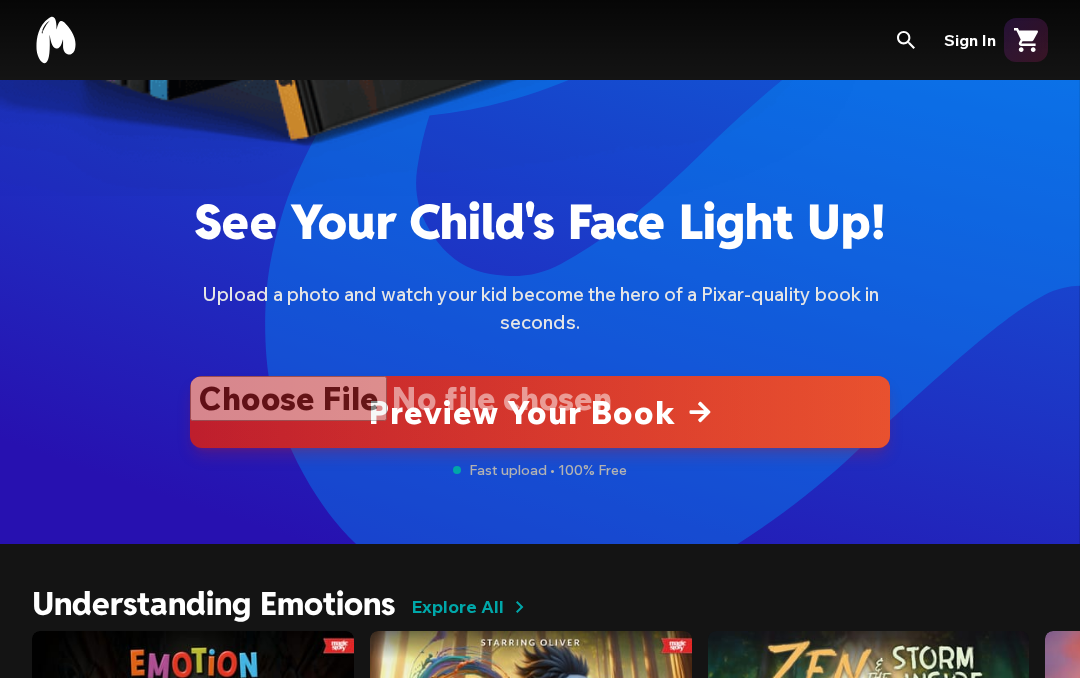 type on "**********" 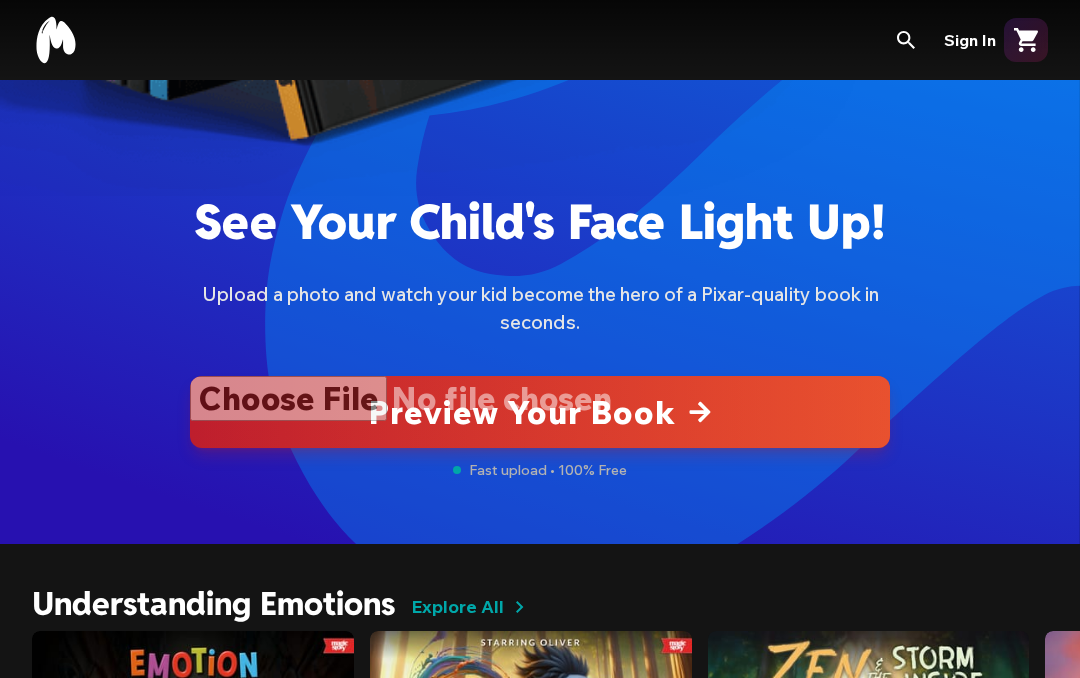 type 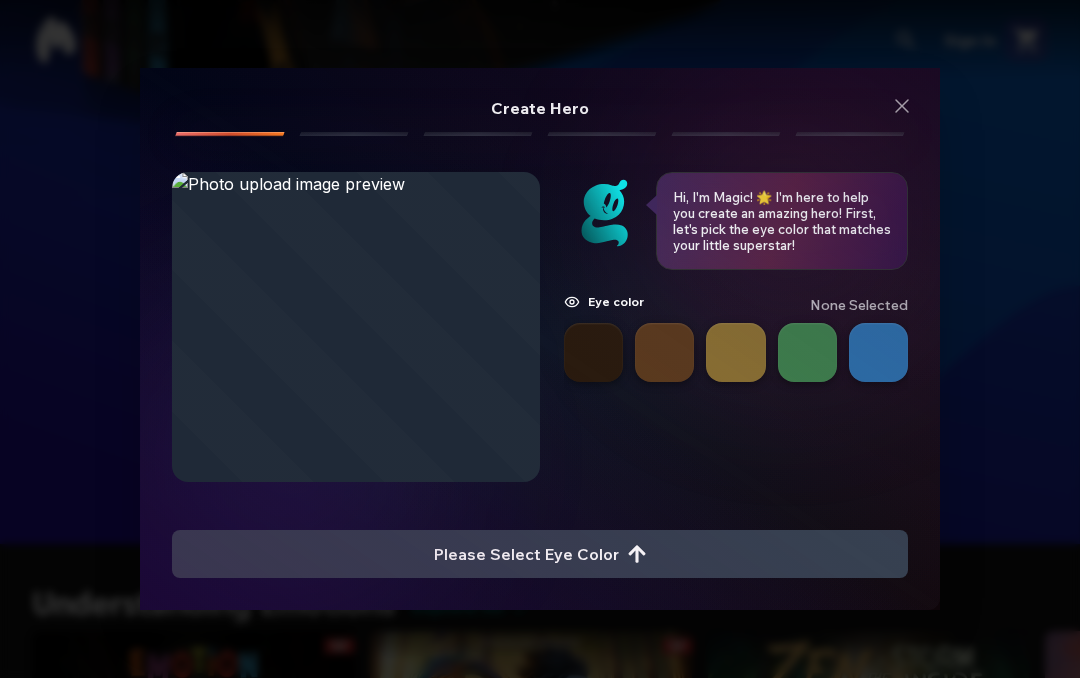 click at bounding box center (878, 352) 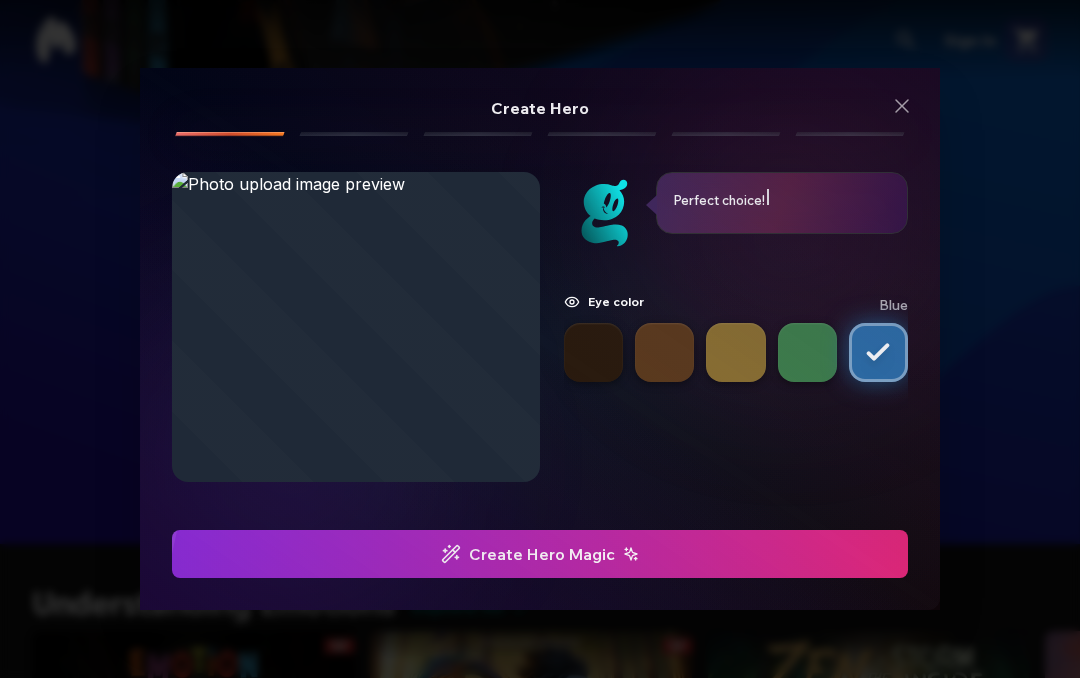 click at bounding box center [540, 554] 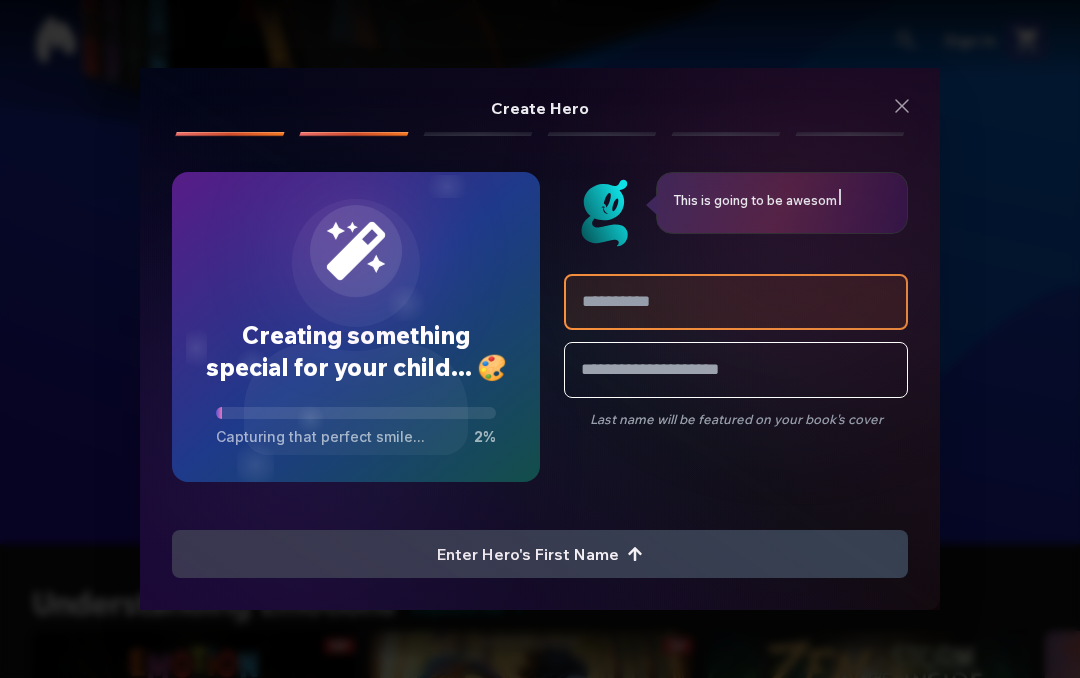click at bounding box center [736, 302] 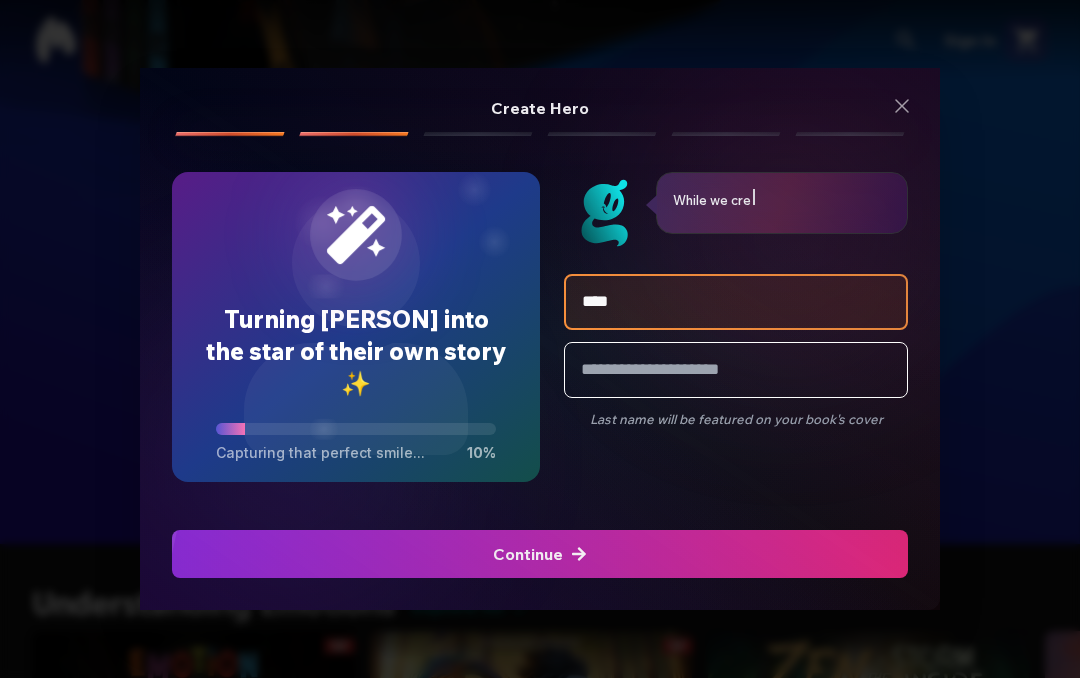 type on "****" 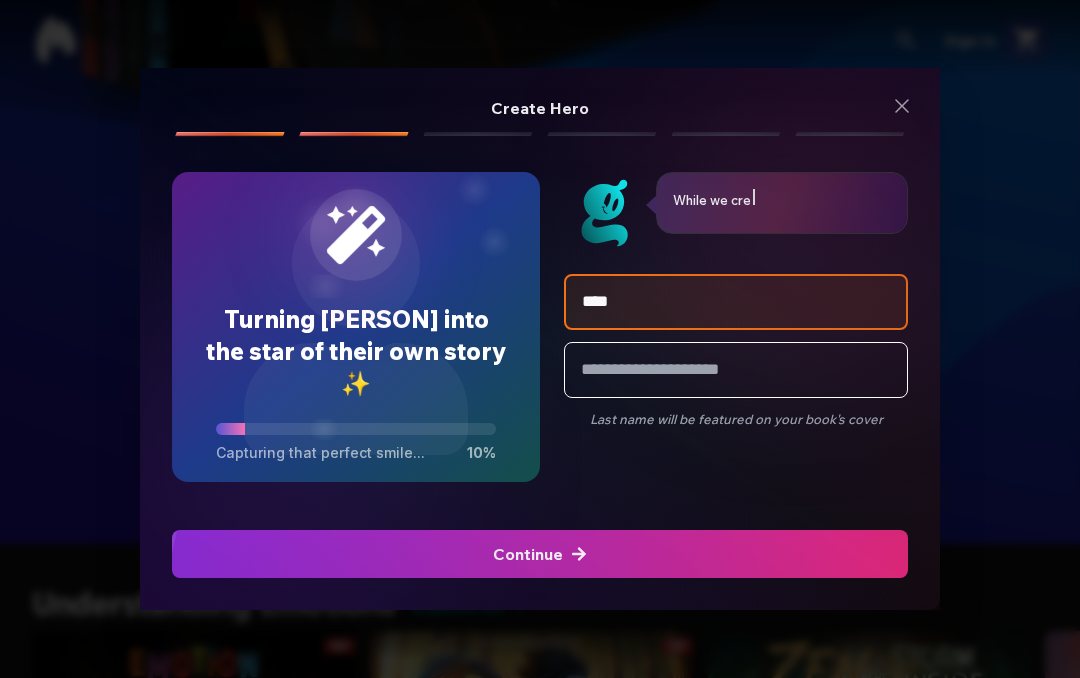 click at bounding box center [736, 370] 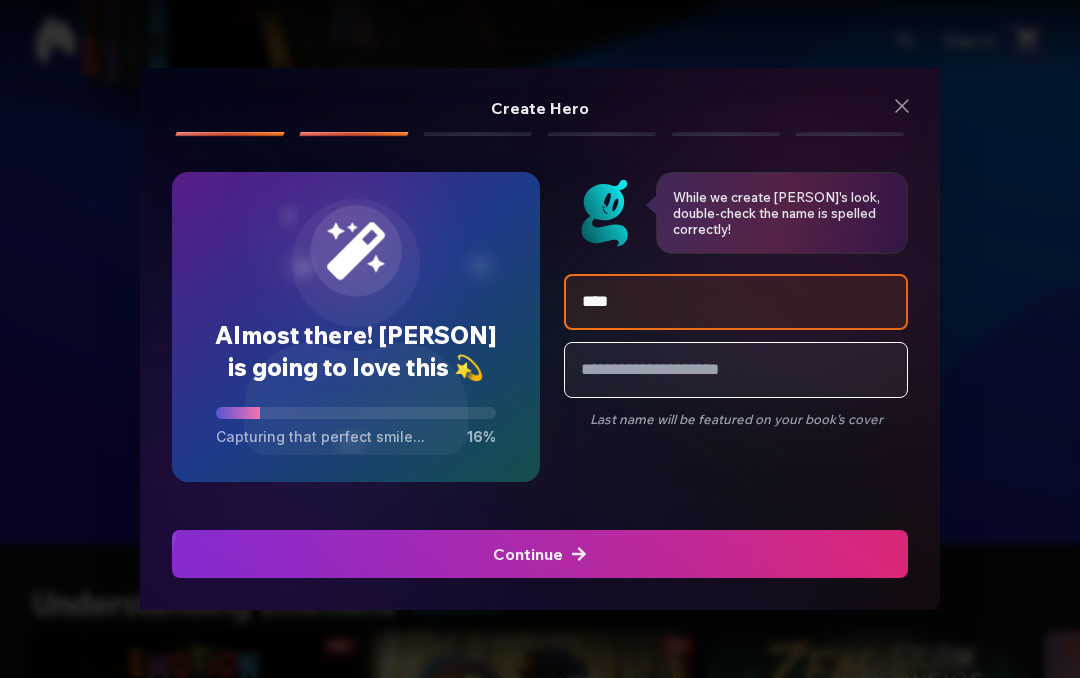 click at bounding box center (736, 370) 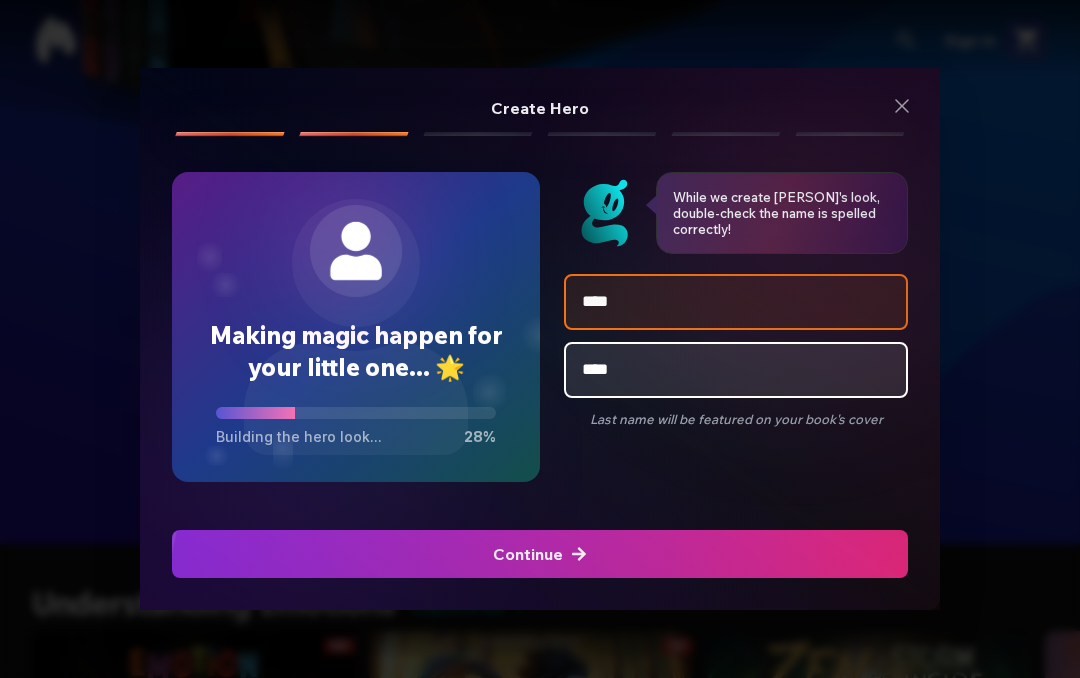 type on "*****" 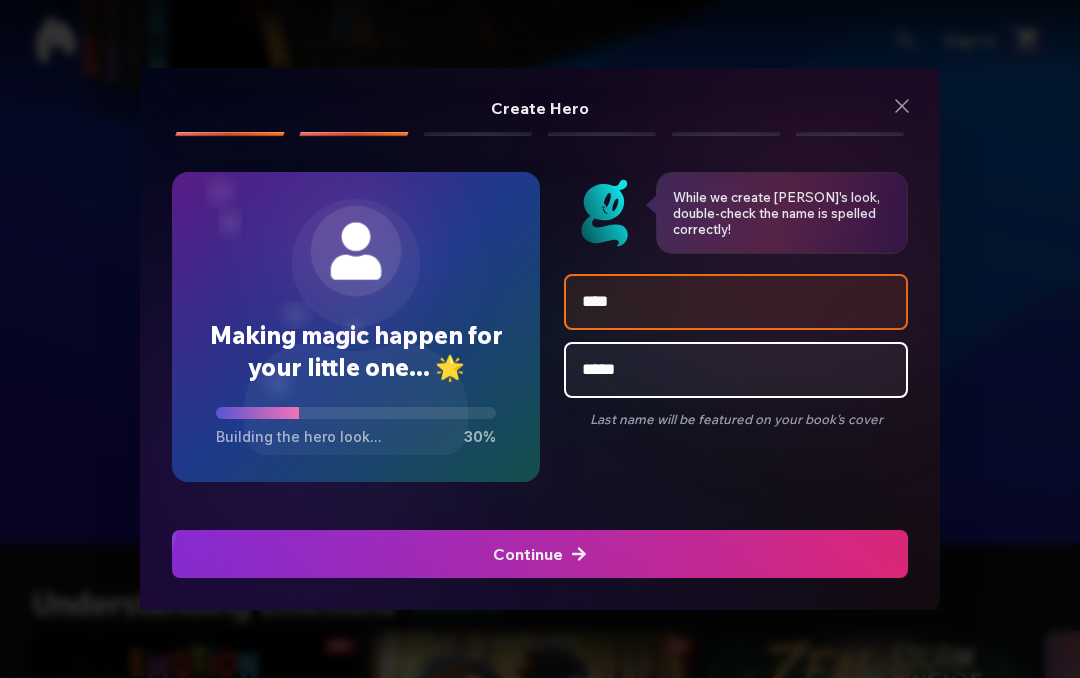 click at bounding box center [540, 554] 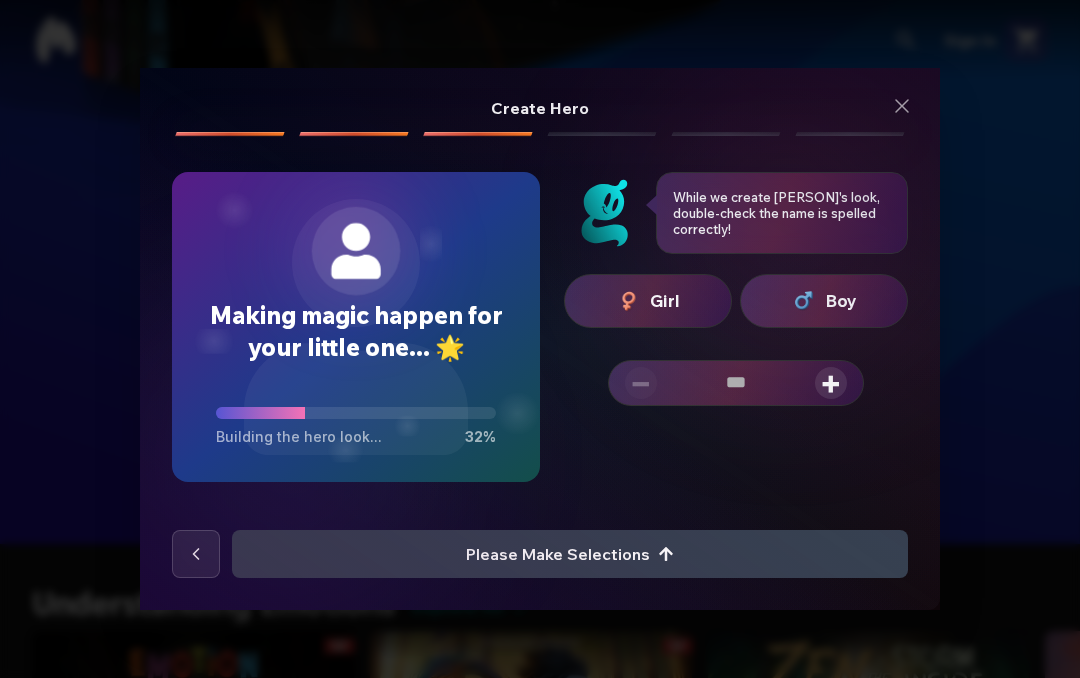 click on "Girl" at bounding box center [665, 301] 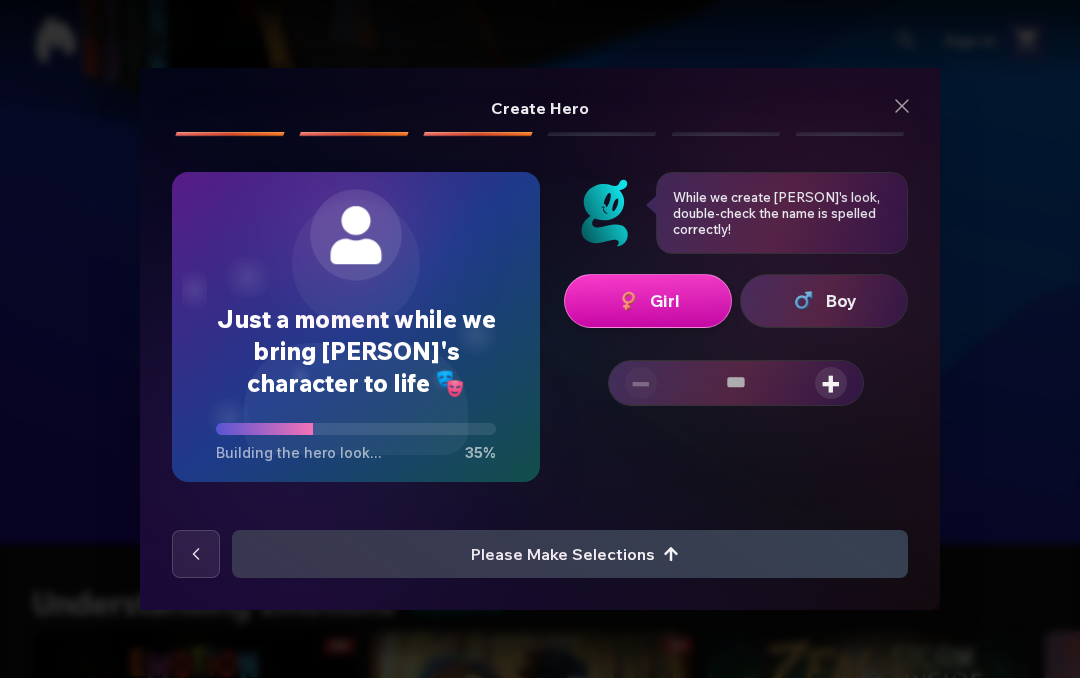 click at bounding box center [736, 383] 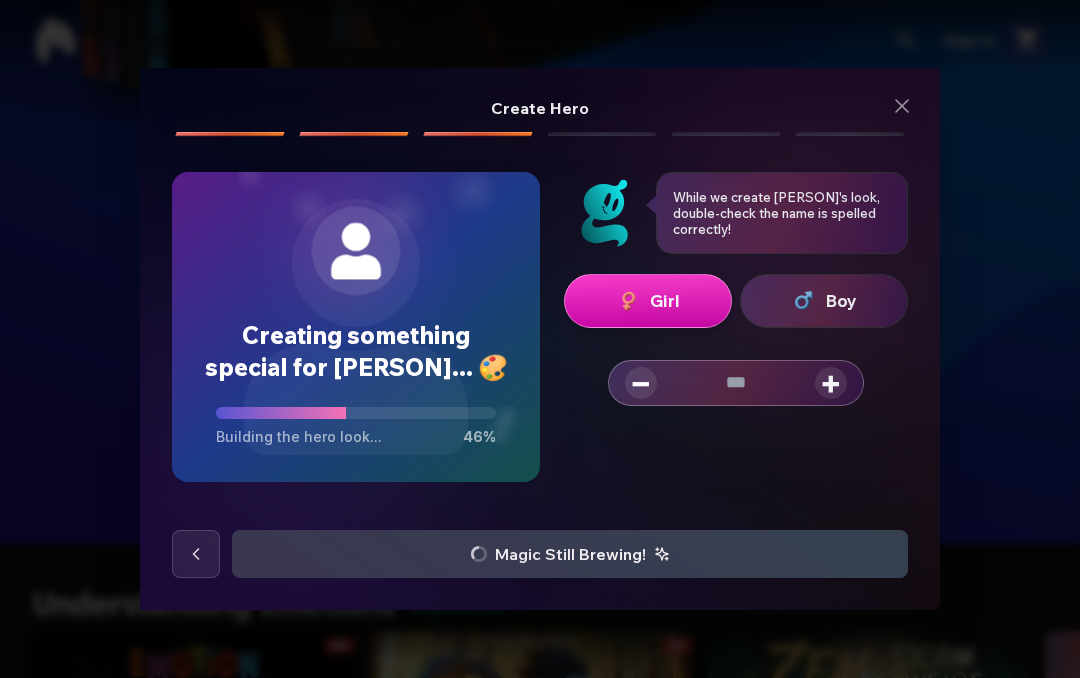 type on "*" 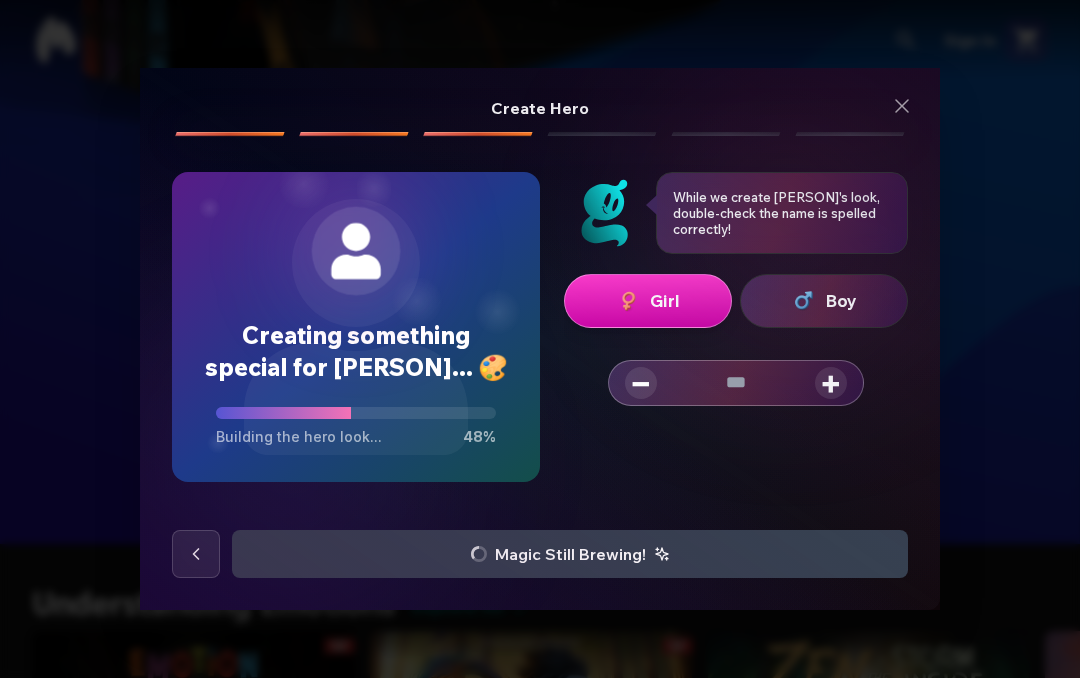 click on "*" at bounding box center (736, 383) 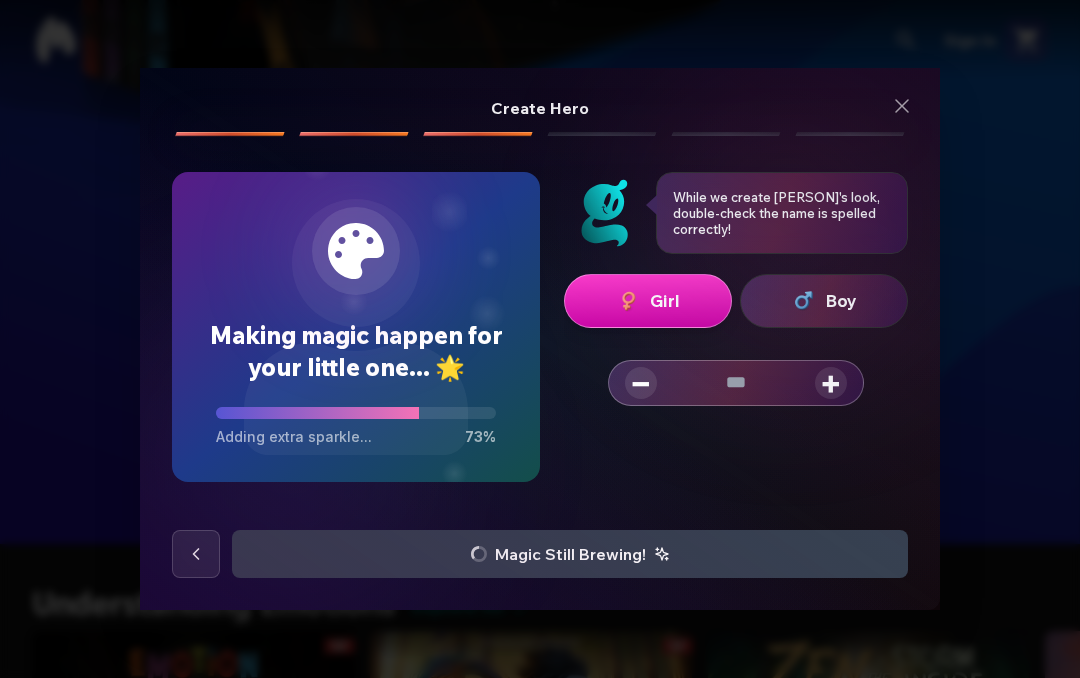 click on "Magic Still Brewing!" at bounding box center [540, 554] 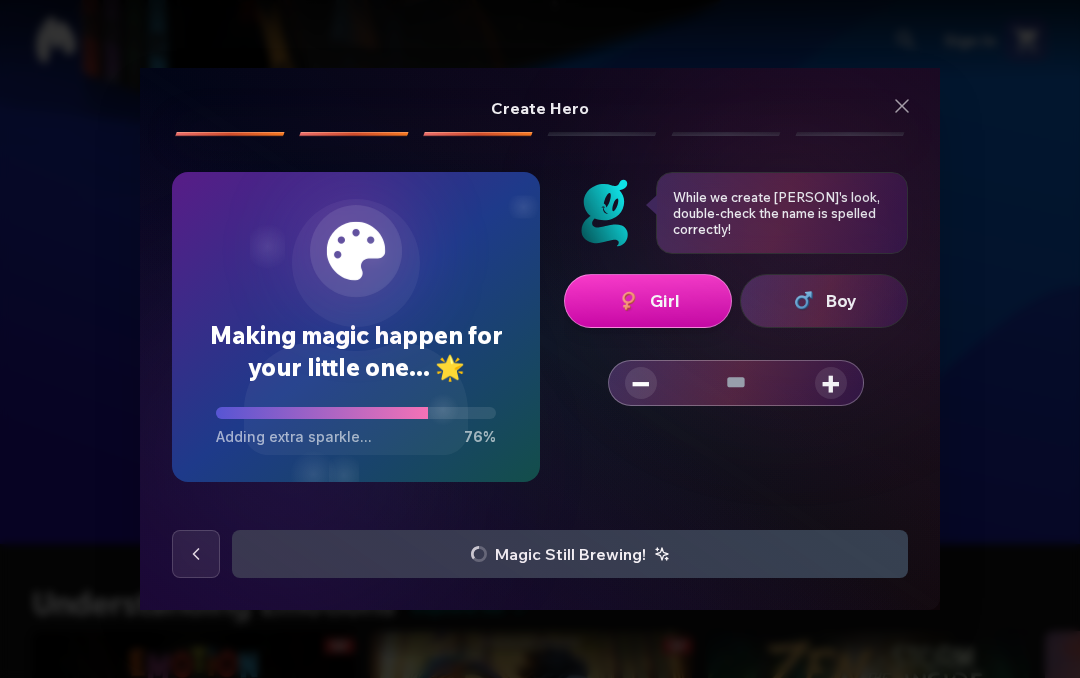 click on "Magic Still Brewing!" at bounding box center [540, 554] 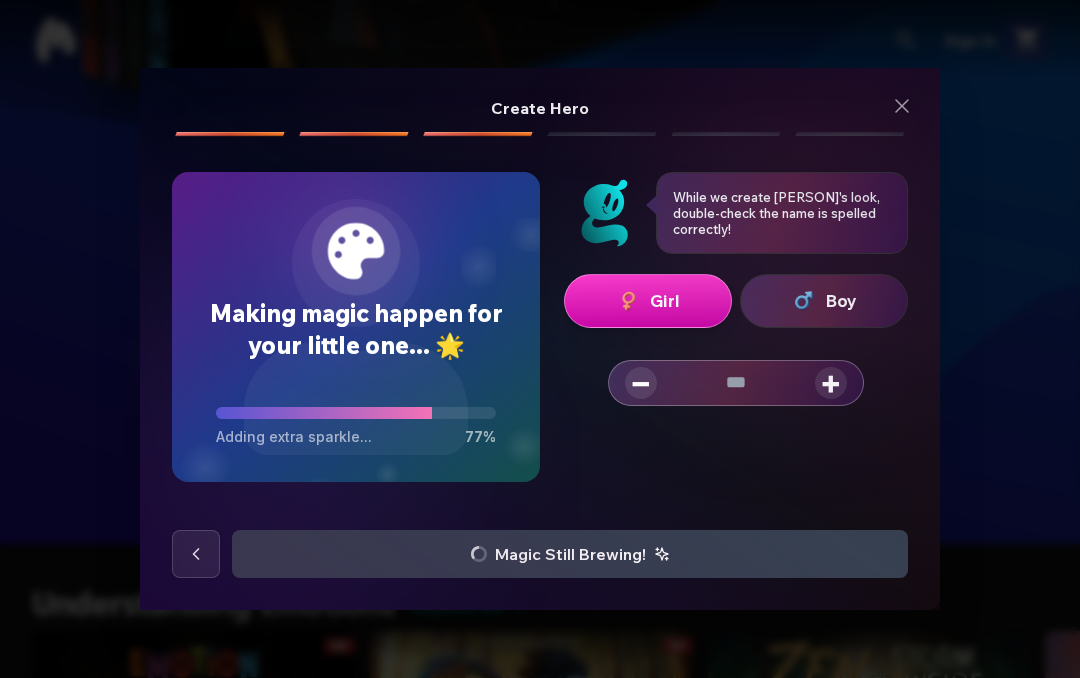 click on "**" at bounding box center [736, 383] 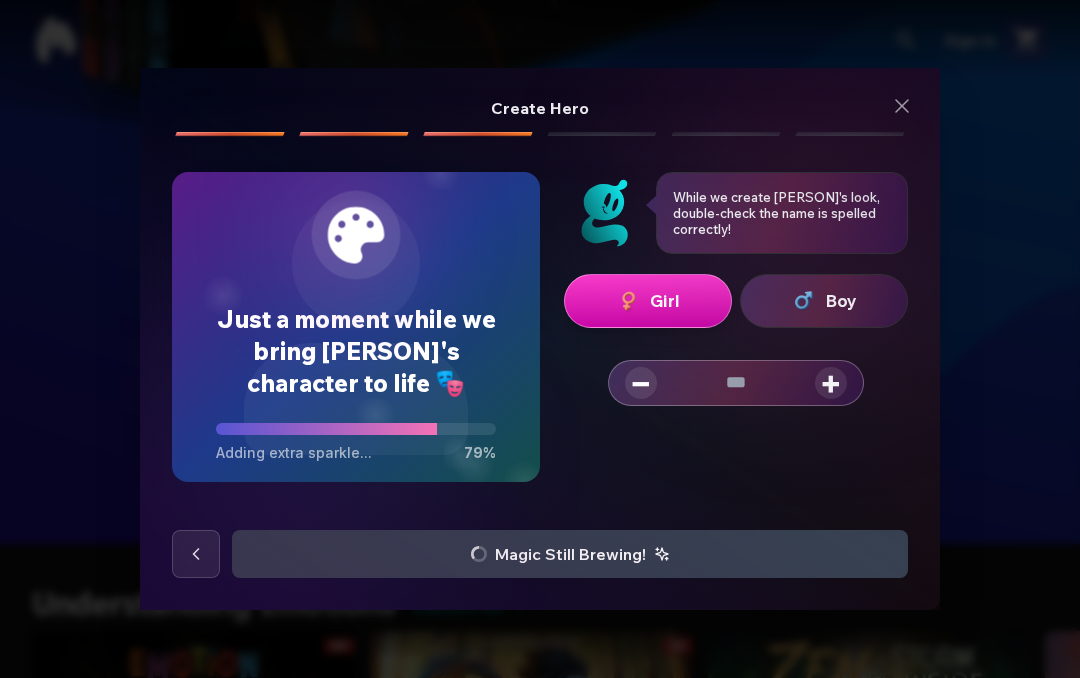 type on "*" 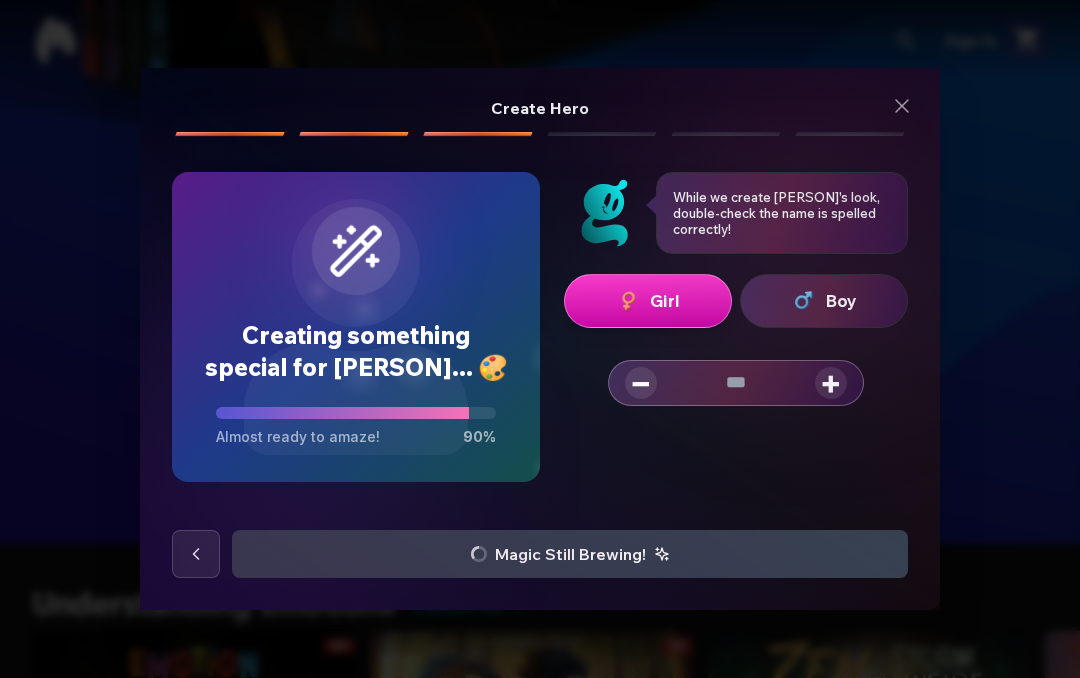 click on "Magic Still Brewing!" at bounding box center [540, 554] 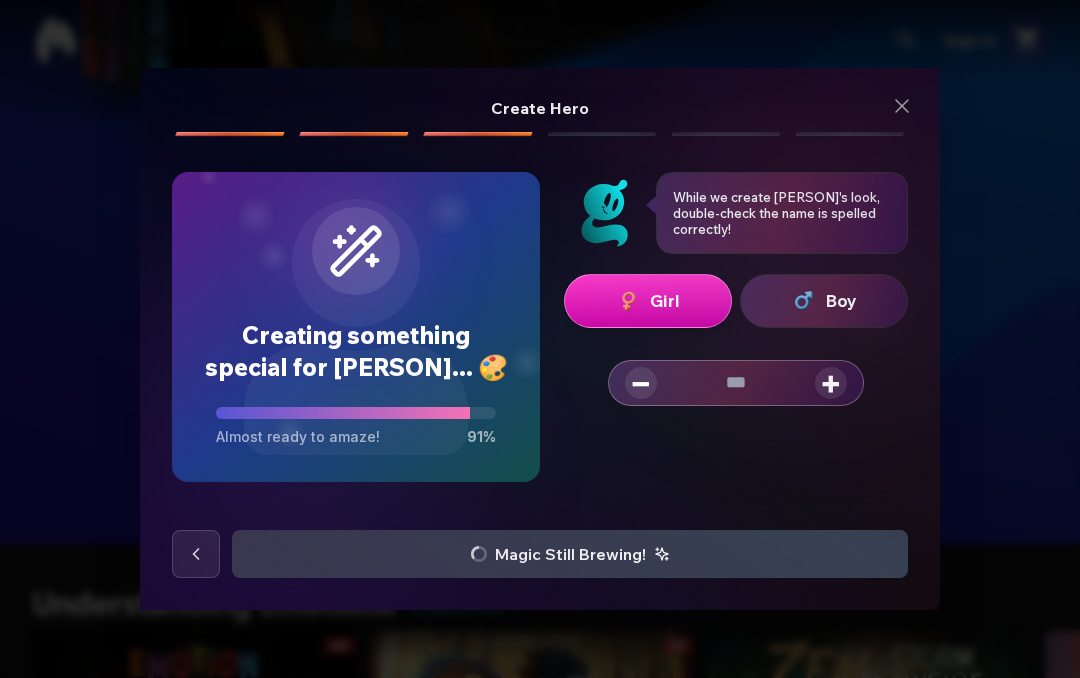 click on "Magic Still Brewing!" at bounding box center (540, 554) 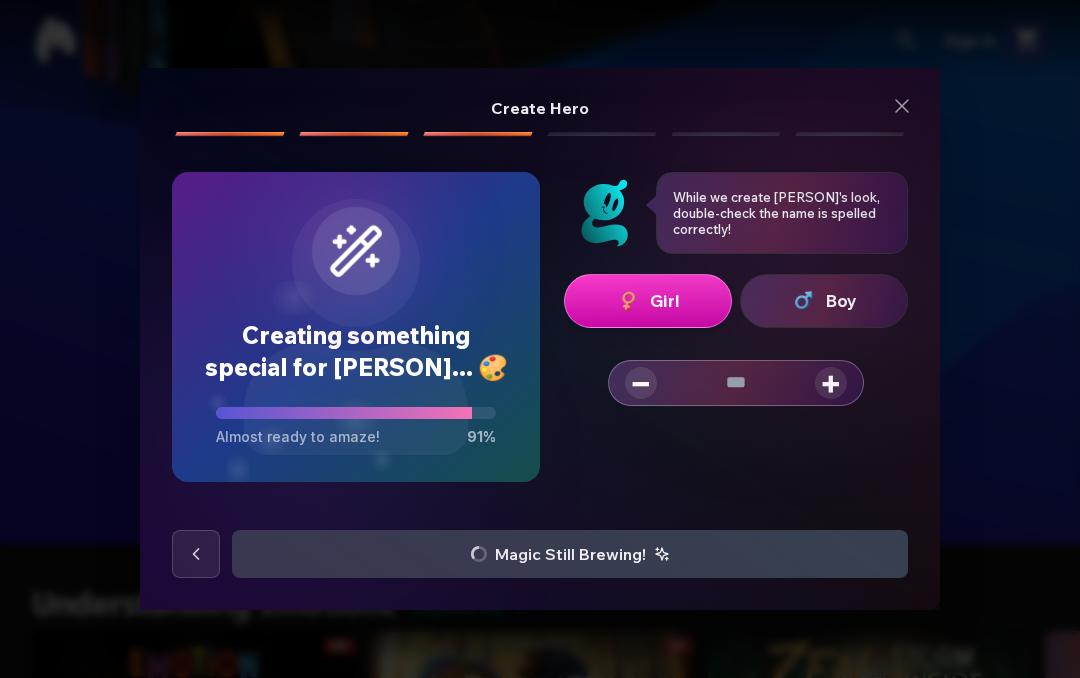 click on "+" at bounding box center (831, 383) 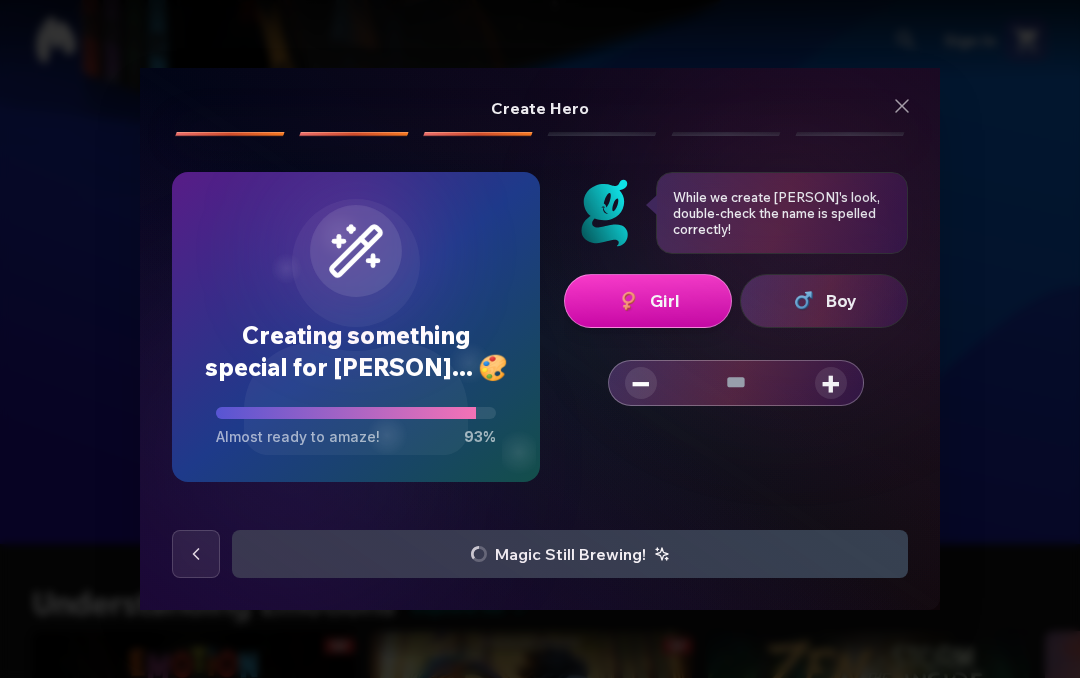 click on "+" at bounding box center [831, 383] 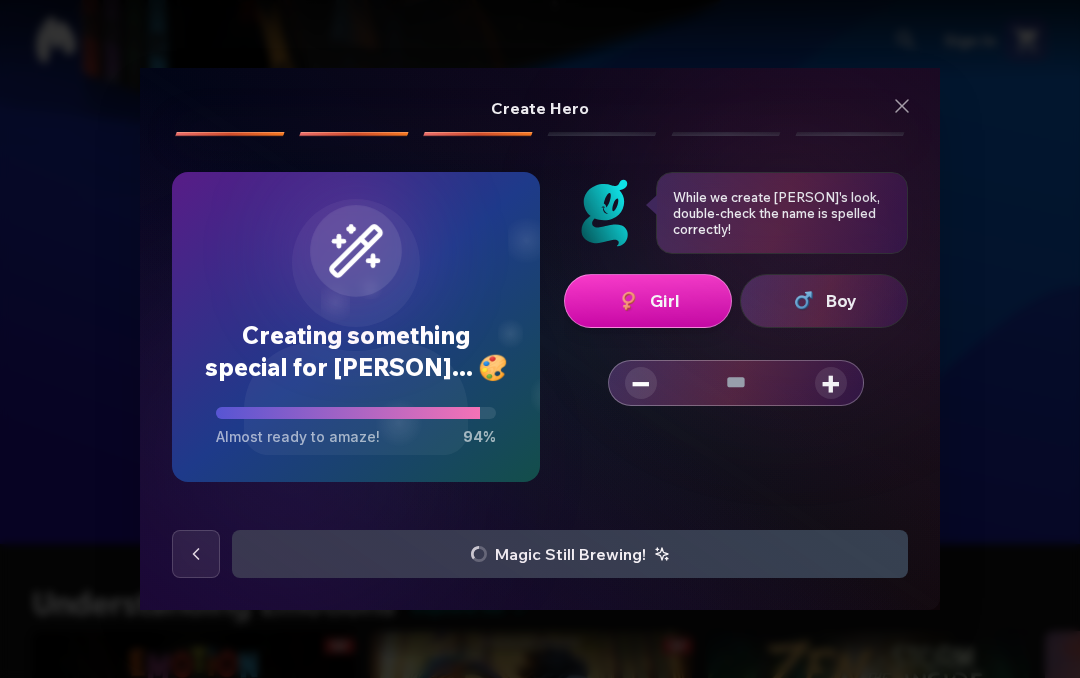 click on "−" at bounding box center (641, 383) 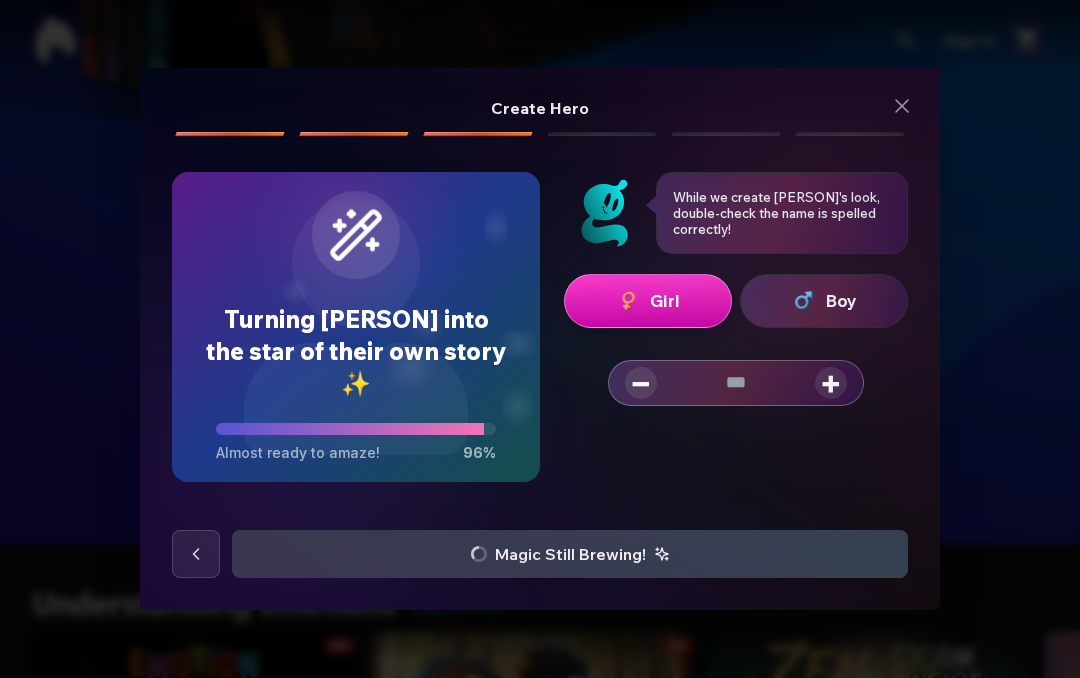 click on "−" at bounding box center (641, 383) 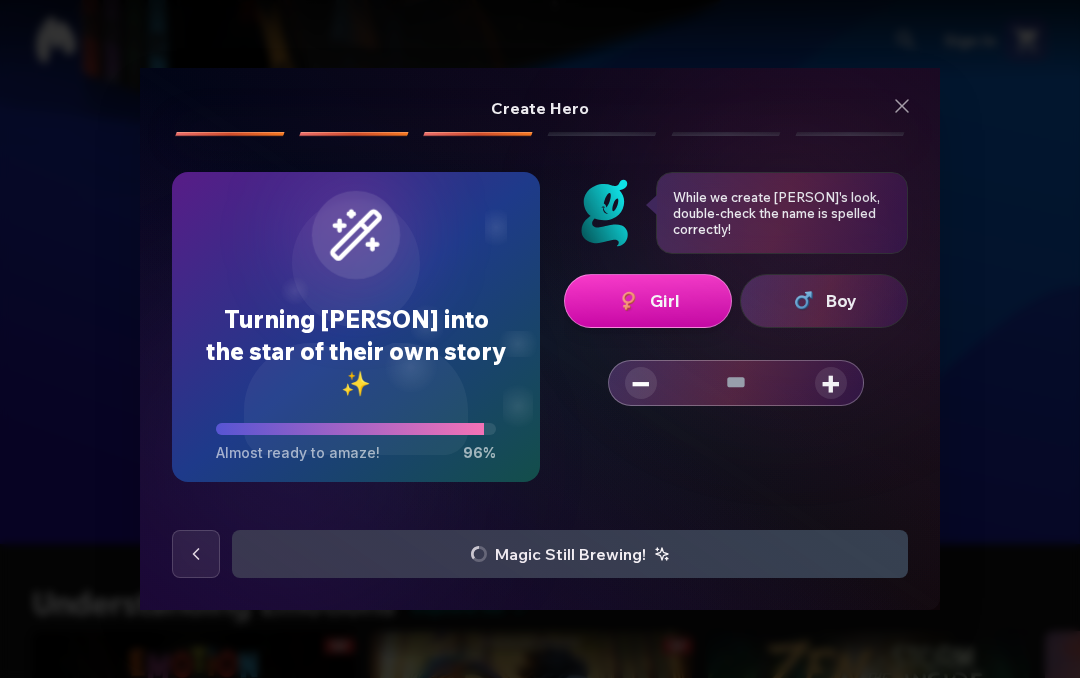type on "**" 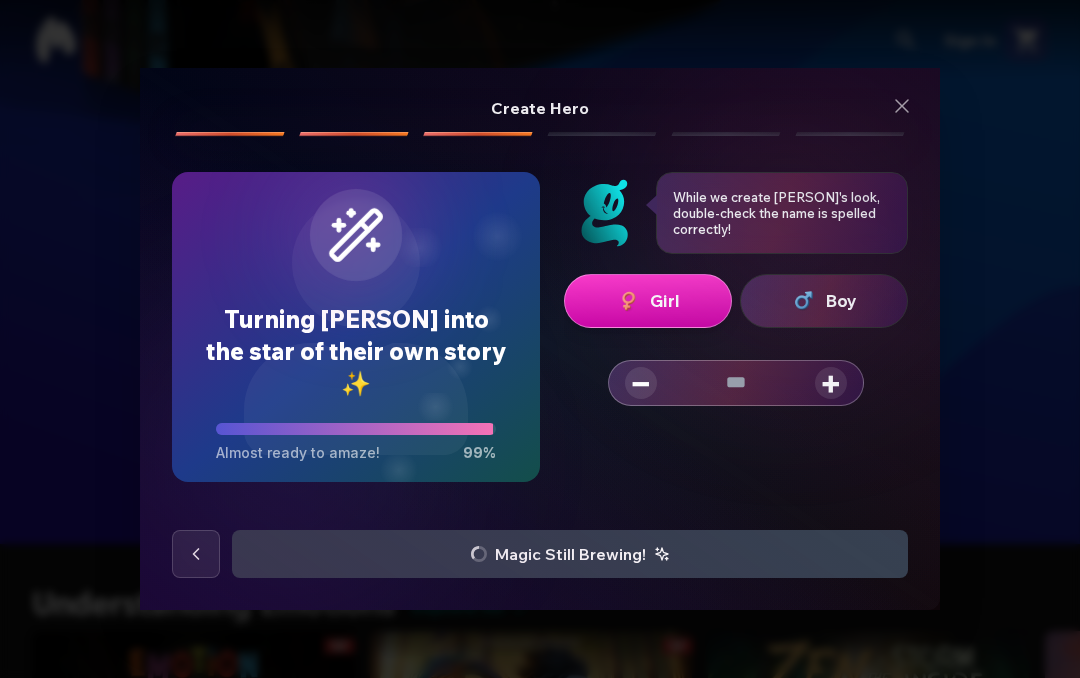 click 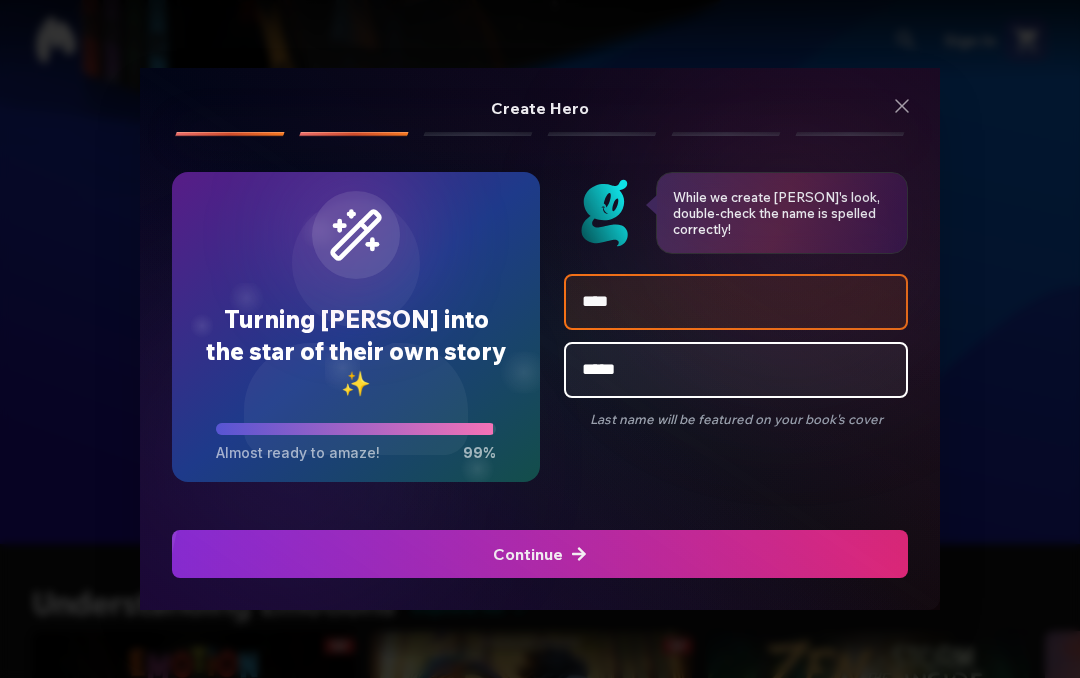 click at bounding box center (540, 554) 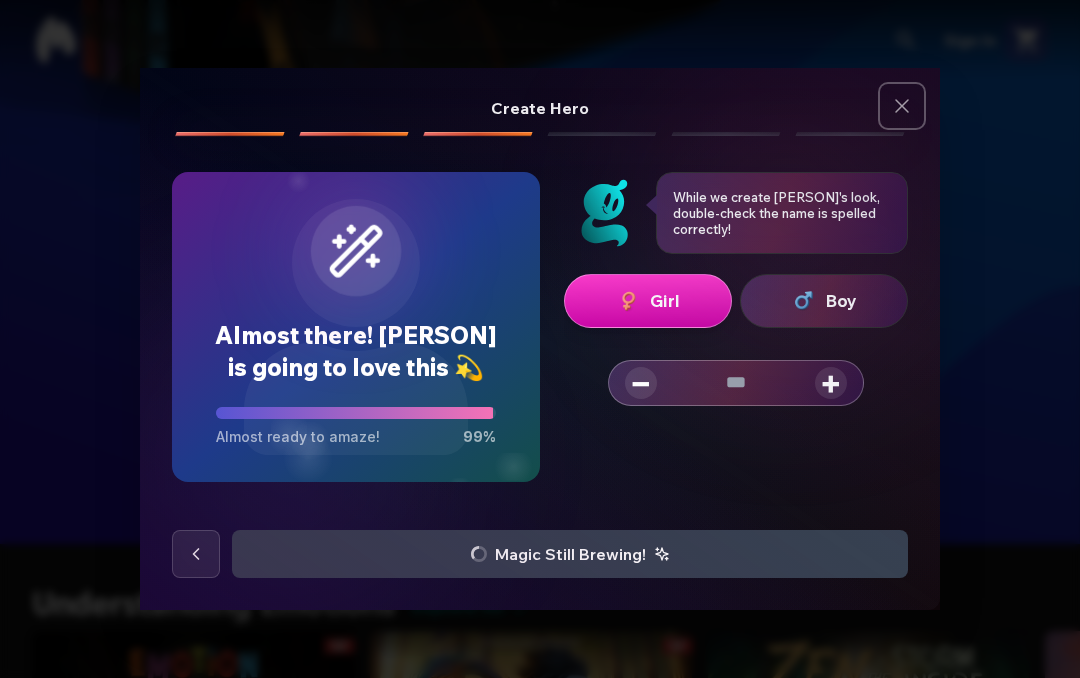 click at bounding box center (902, 106) 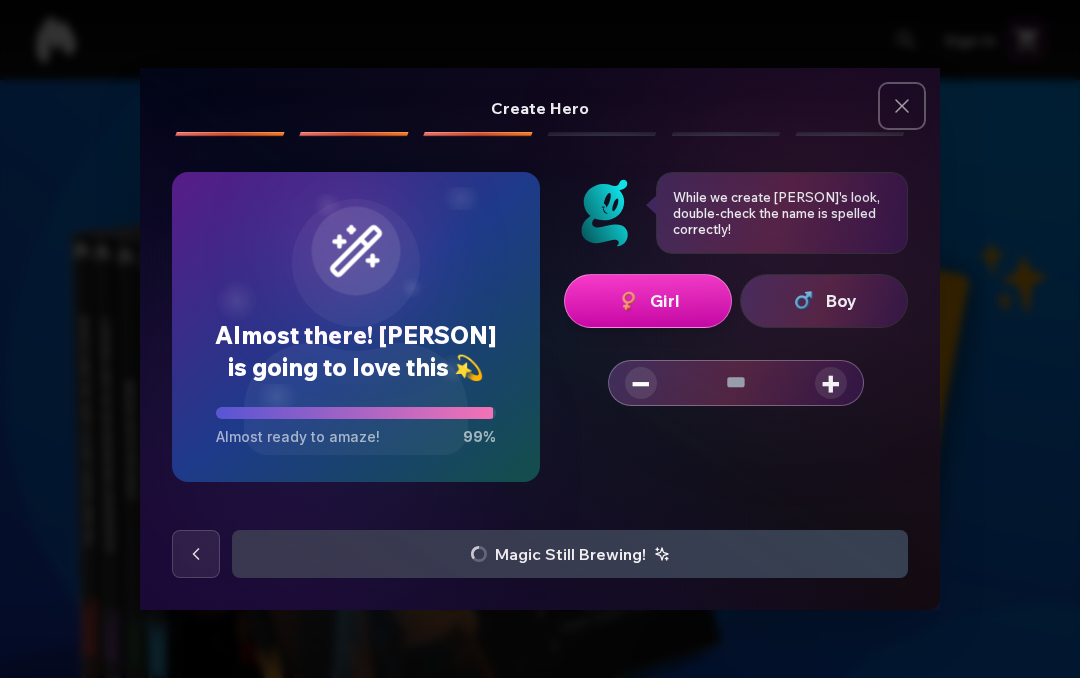 scroll, scrollTop: 642, scrollLeft: 0, axis: vertical 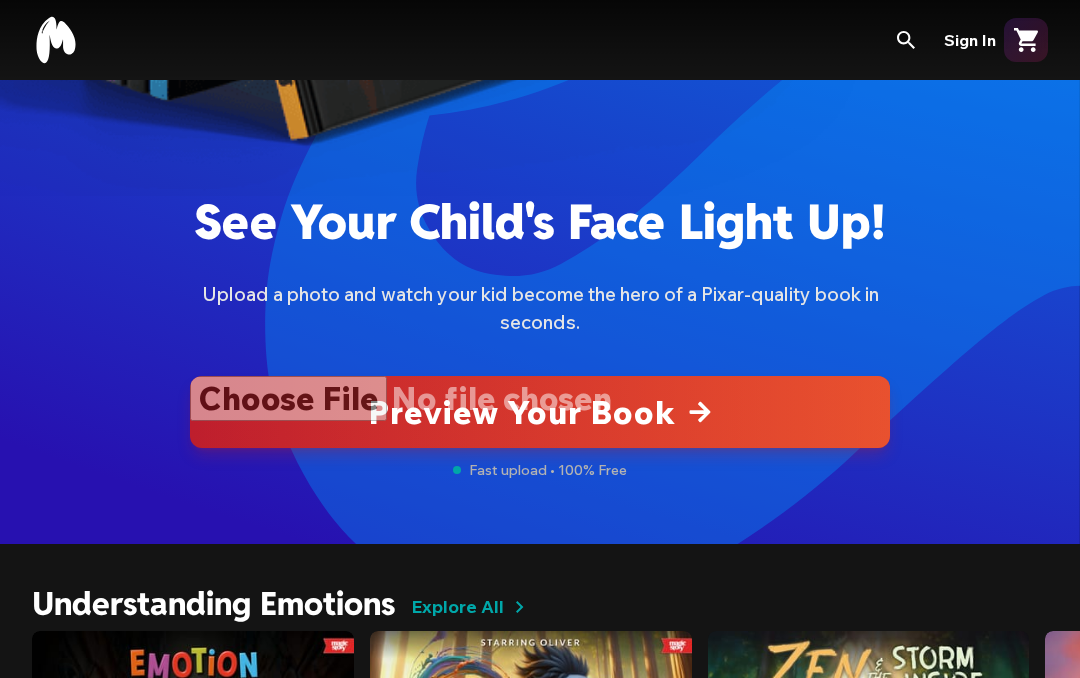 click on "Create Your Child's Hero Create a hero that looks just like your child! Upload a photo or build one manually. Create a hero that looks just like your child! Upload a photo or build one manually. Create From Photo We'll customize your child's hero based on your photo Get Started Create Manually Choose your skin tone, hair and eyes to build a custom hero Get Started" at bounding box center [540, 339] 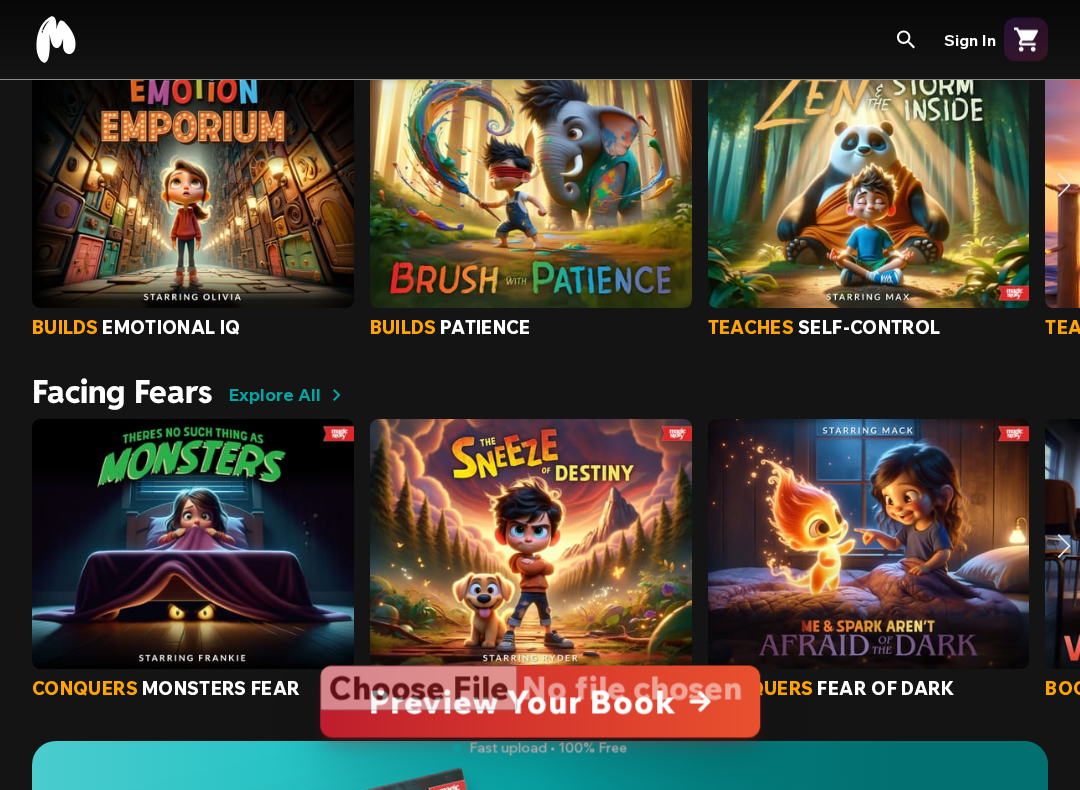 scroll, scrollTop: 1112, scrollLeft: 0, axis: vertical 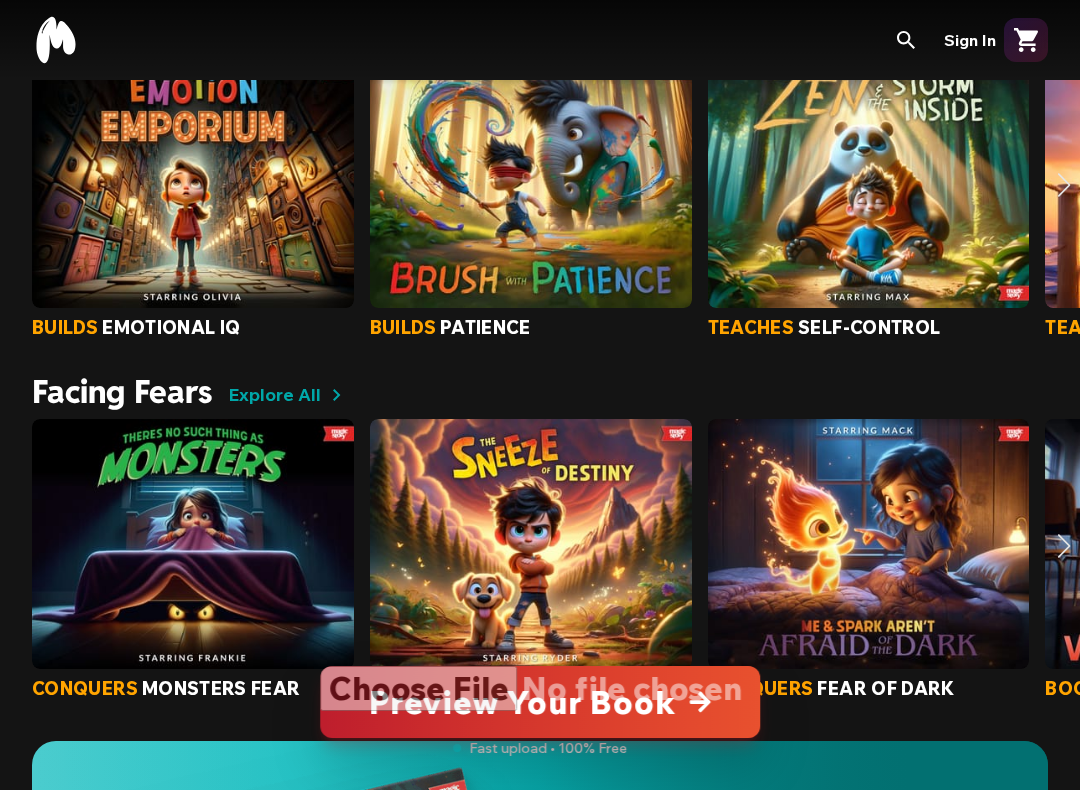 click at bounding box center (193, 544) 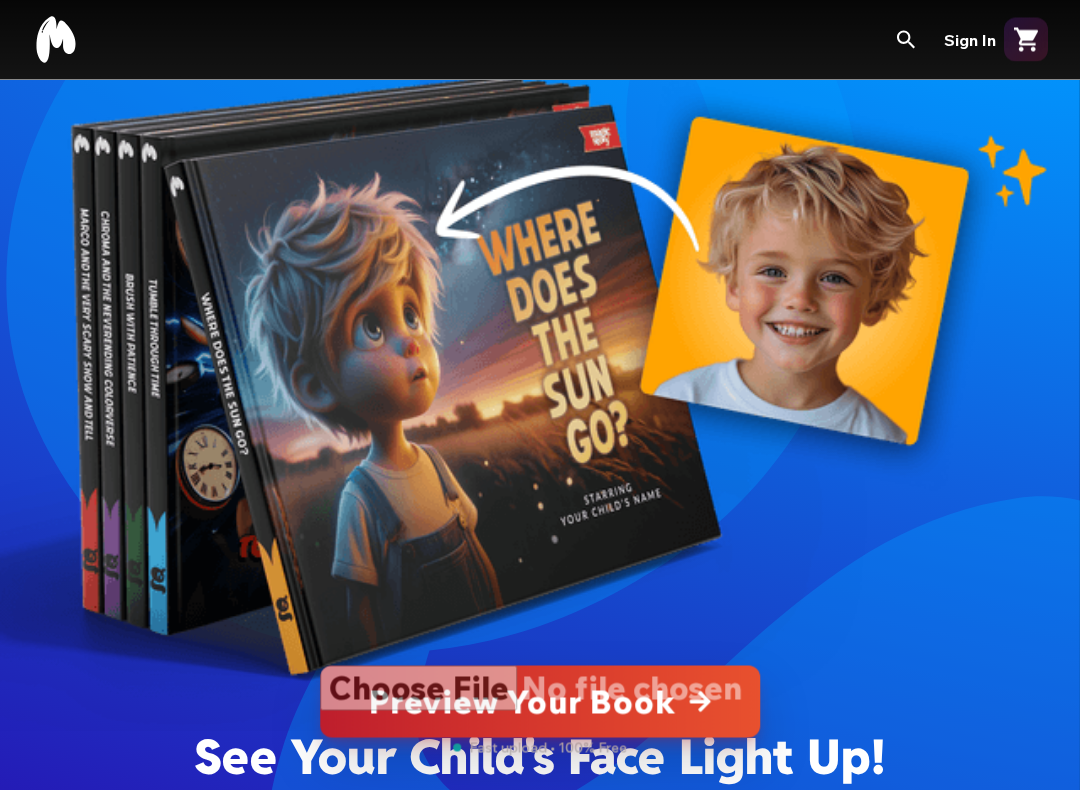 scroll, scrollTop: 107, scrollLeft: 0, axis: vertical 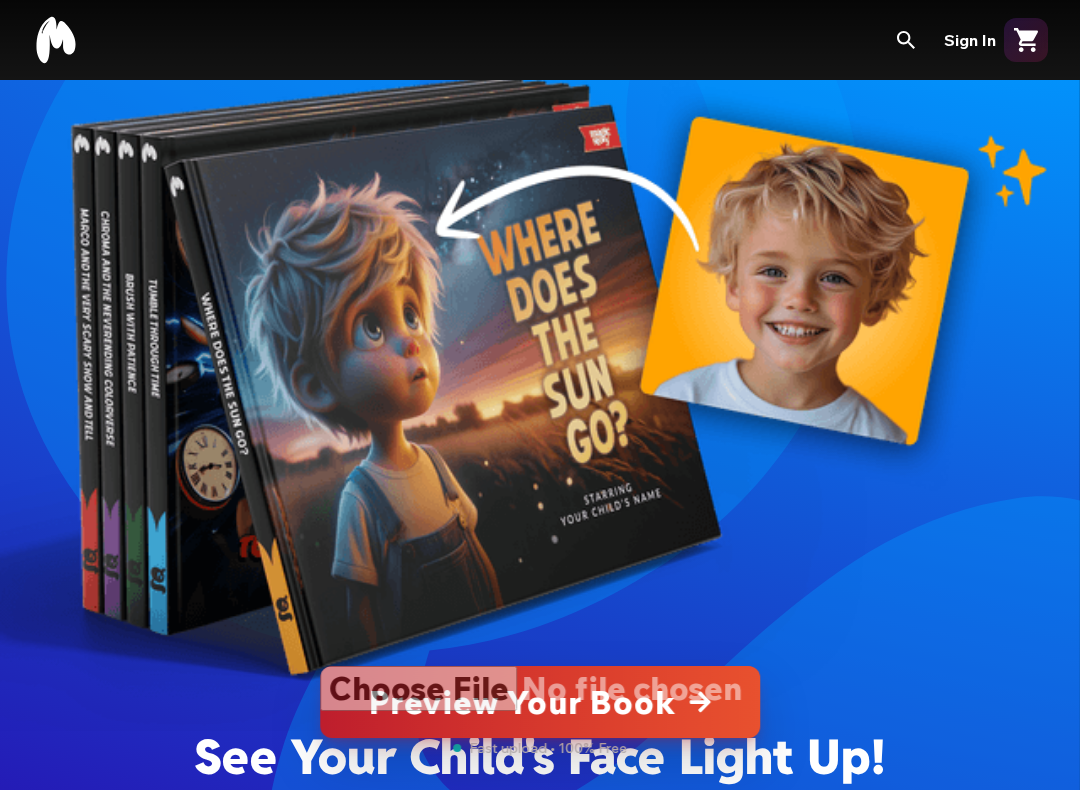 click at bounding box center (540, 702) 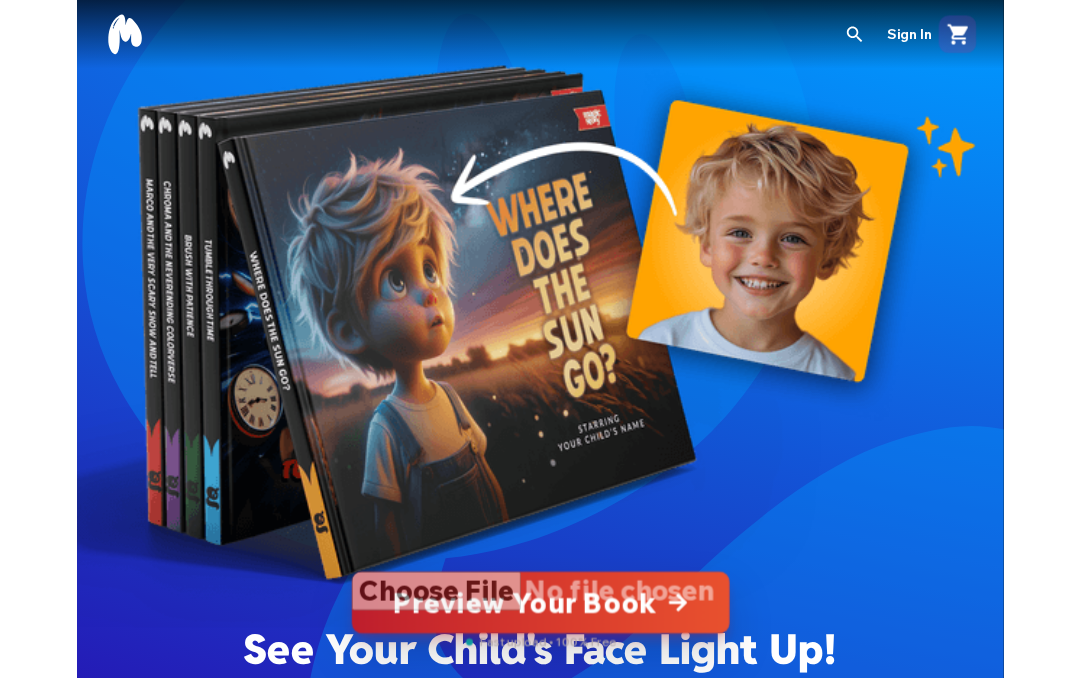scroll, scrollTop: 0, scrollLeft: 0, axis: both 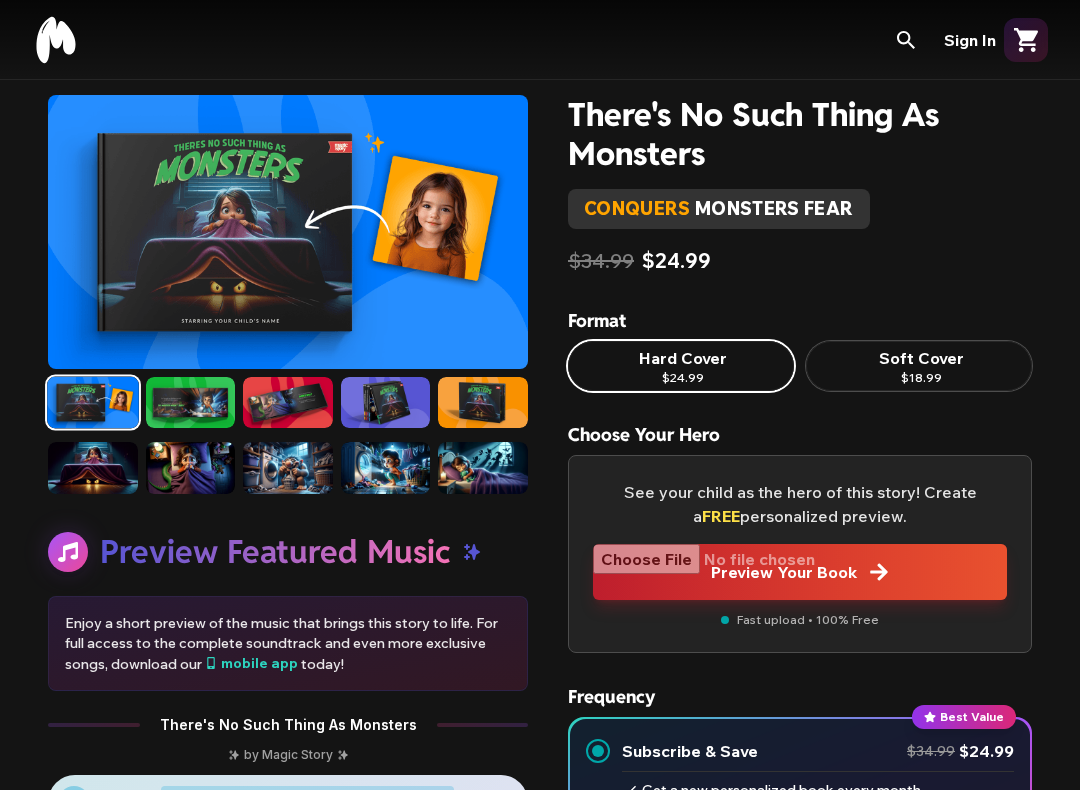 click at bounding box center (800, 572) 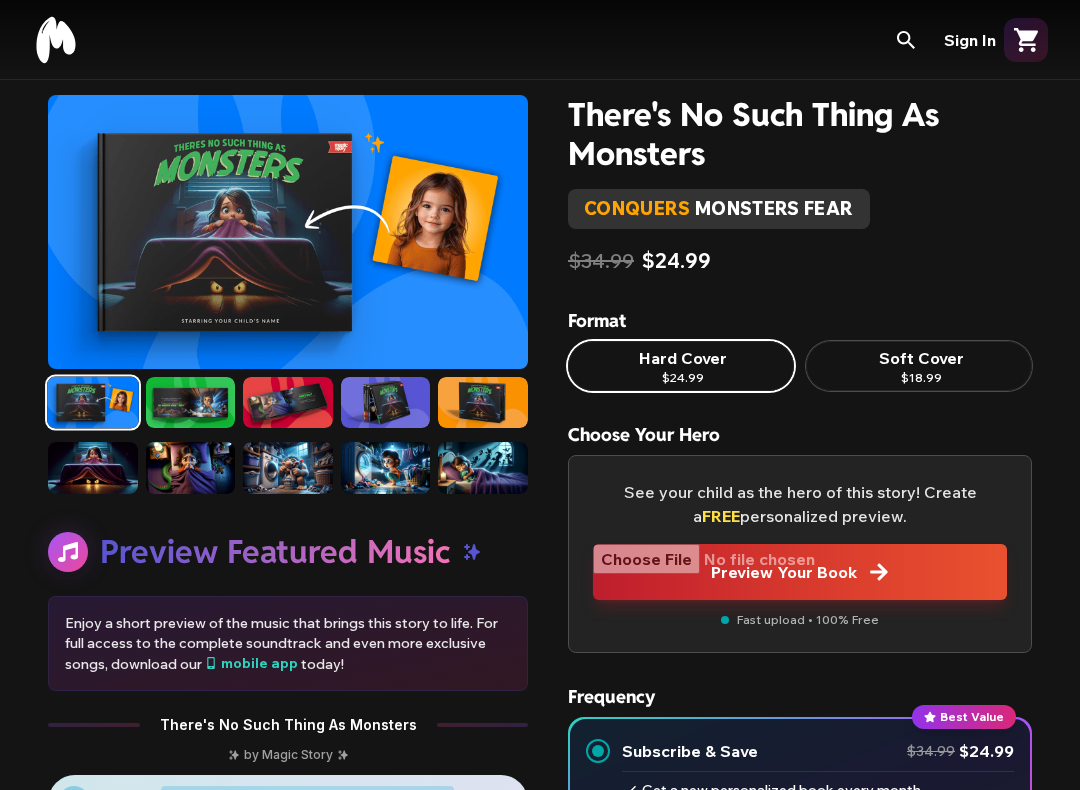 click at bounding box center [800, 572] 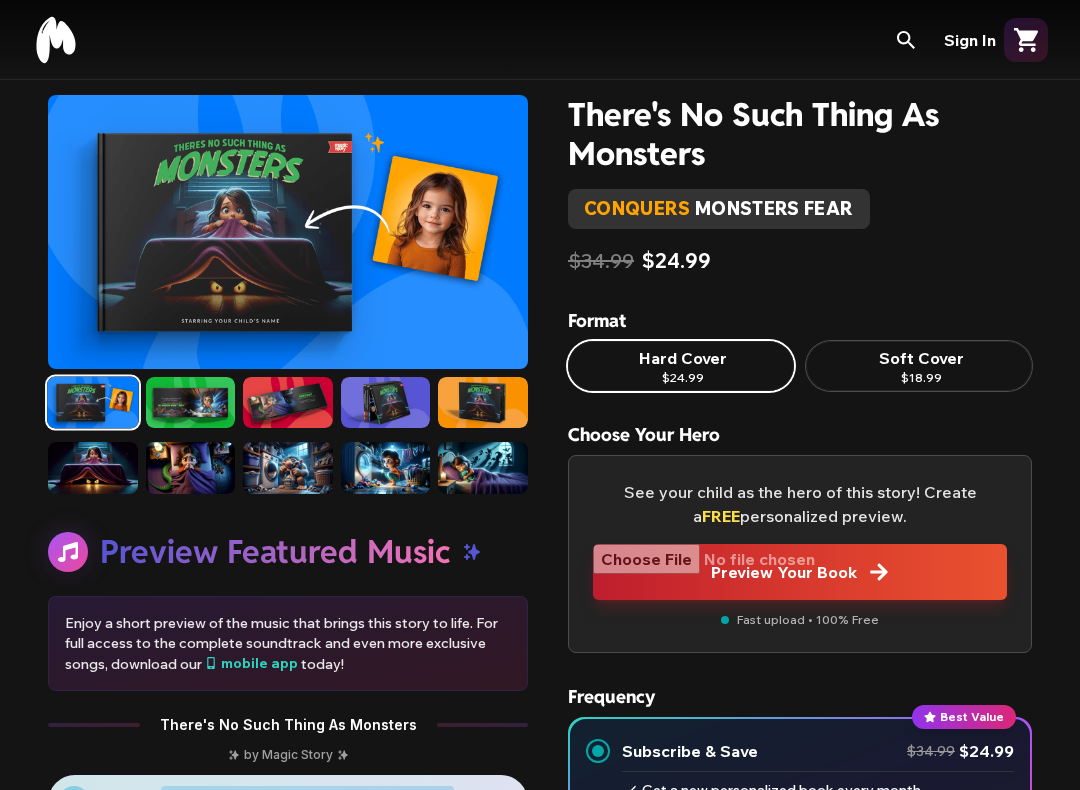 type 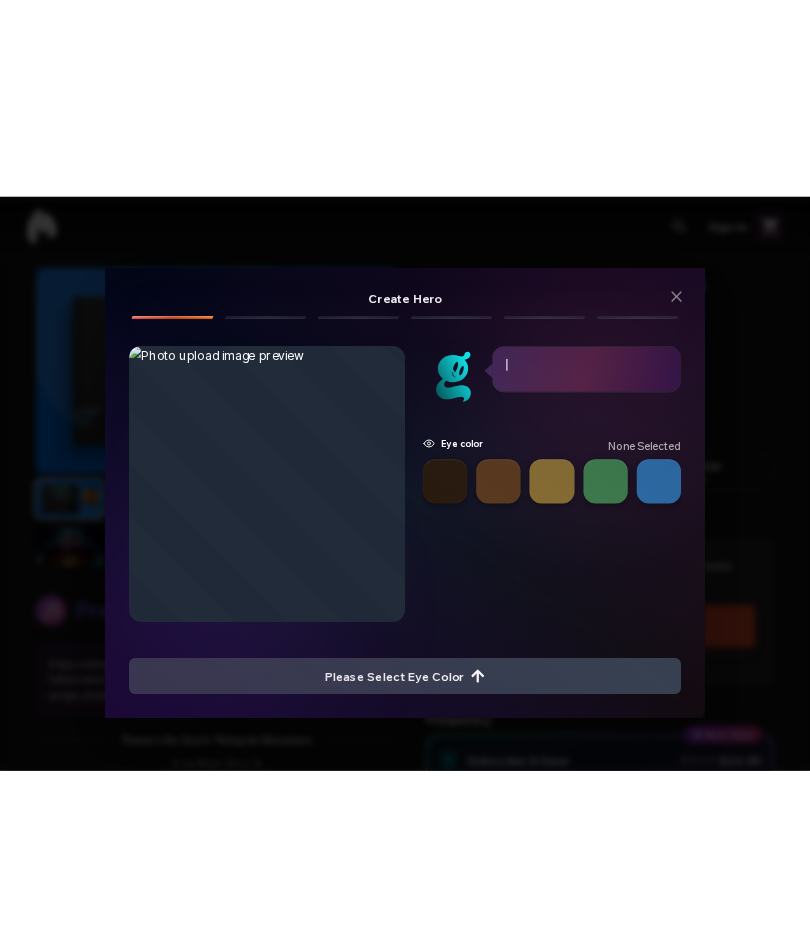scroll, scrollTop: 0, scrollLeft: 0, axis: both 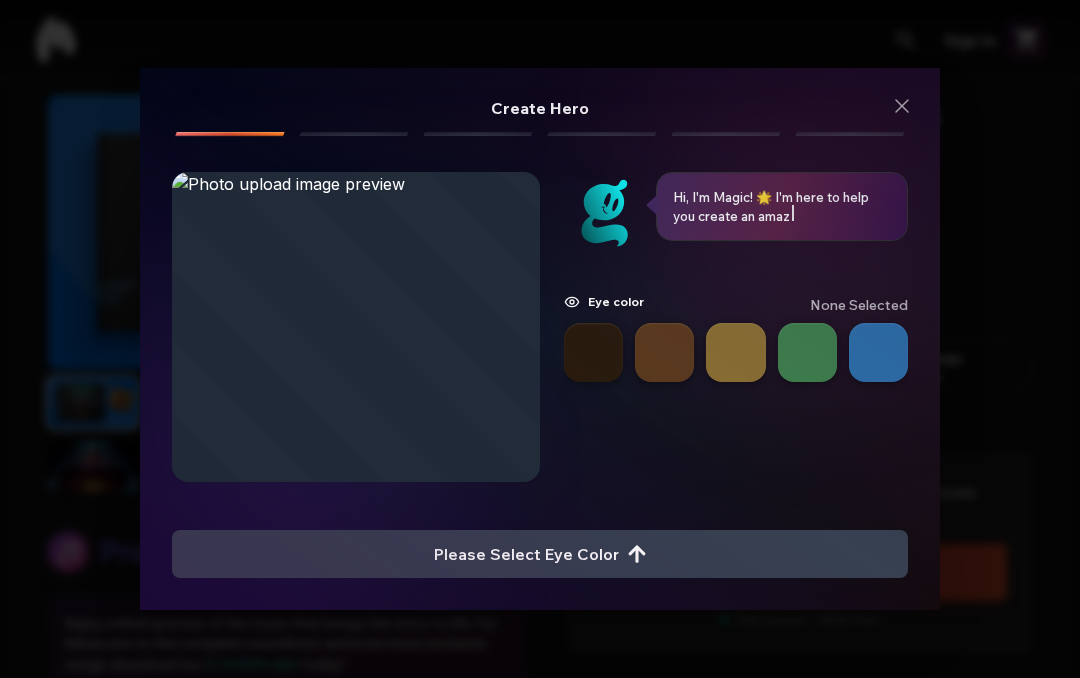 click at bounding box center (878, 352) 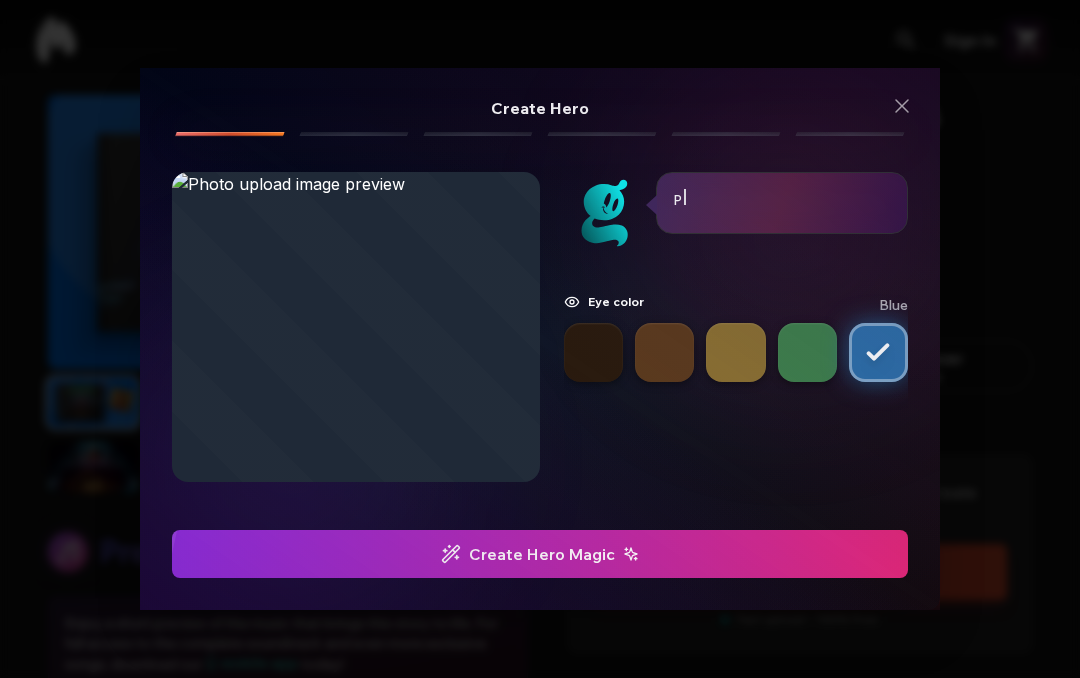 click on "Create Hero Magic" at bounding box center [540, 554] 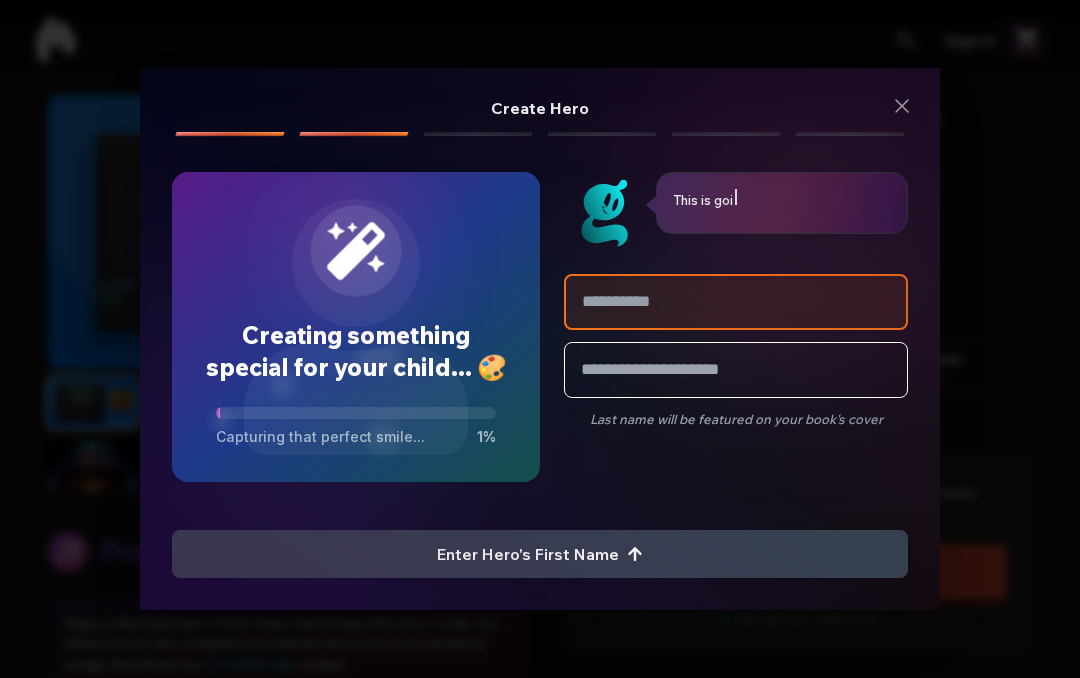 click at bounding box center (736, 302) 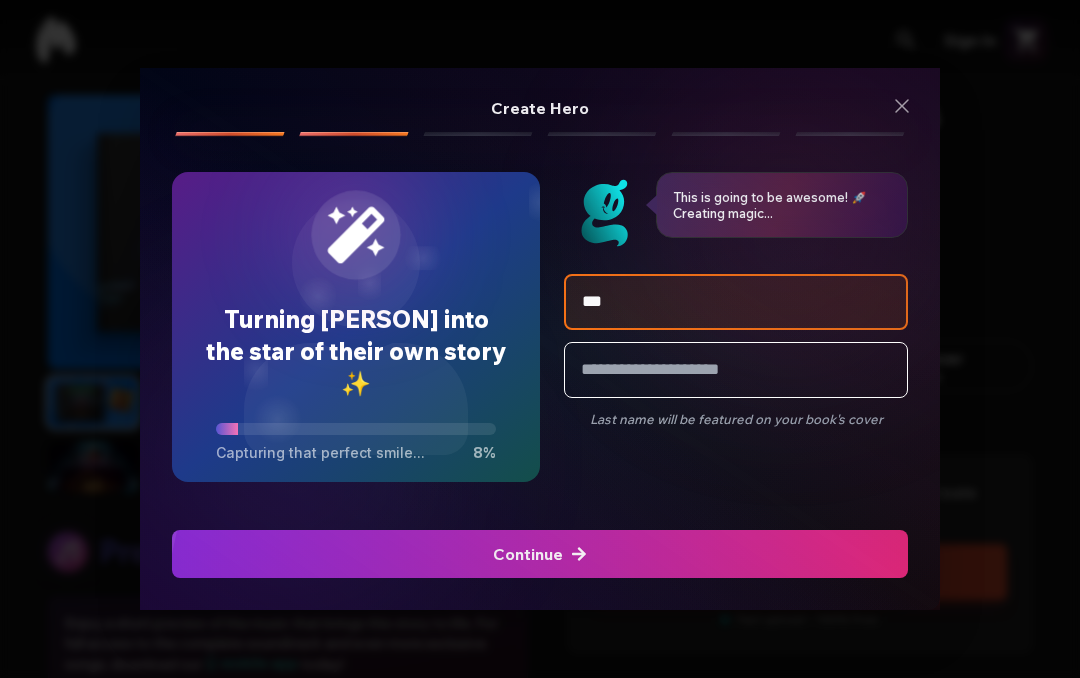 type on "****" 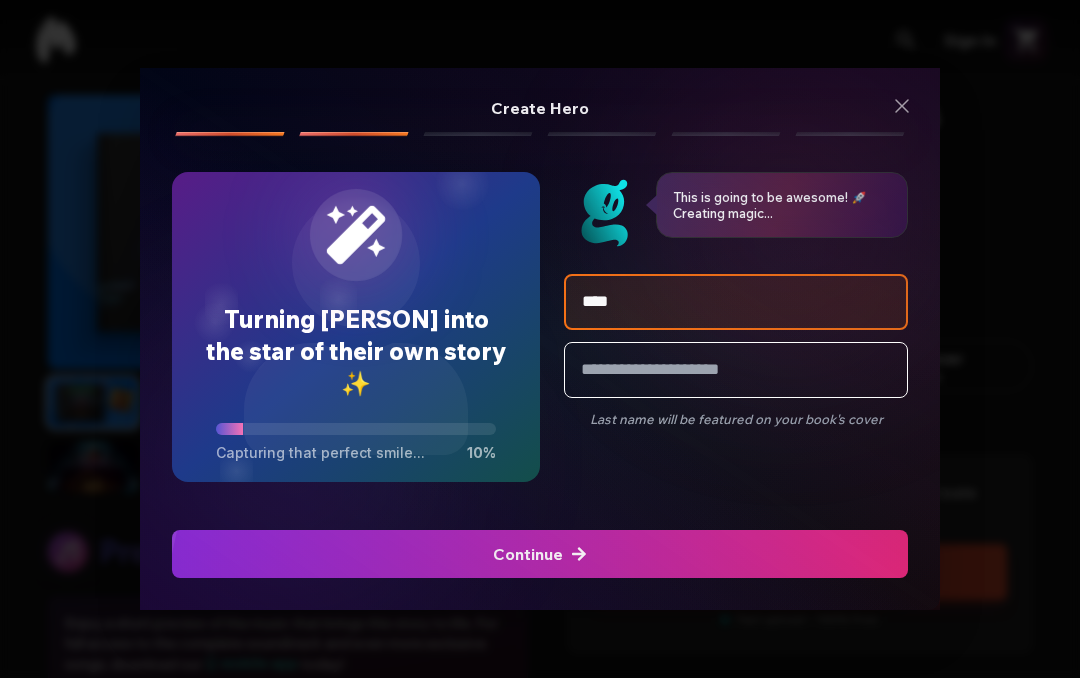 click at bounding box center [-883, 554] 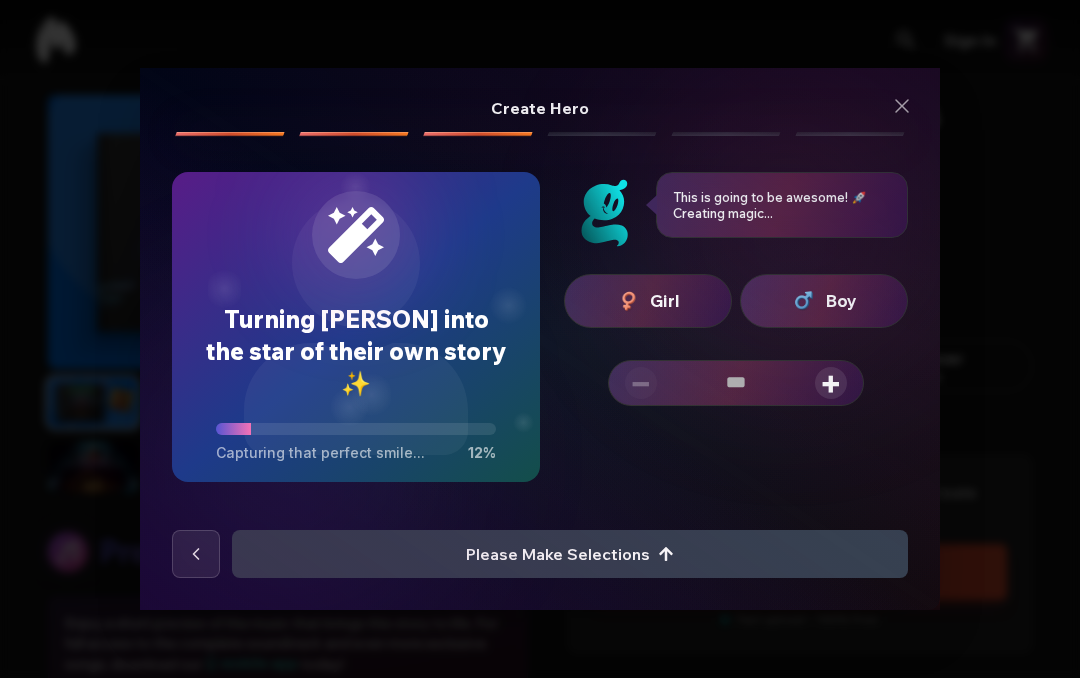 click on "Girl" at bounding box center (665, 301) 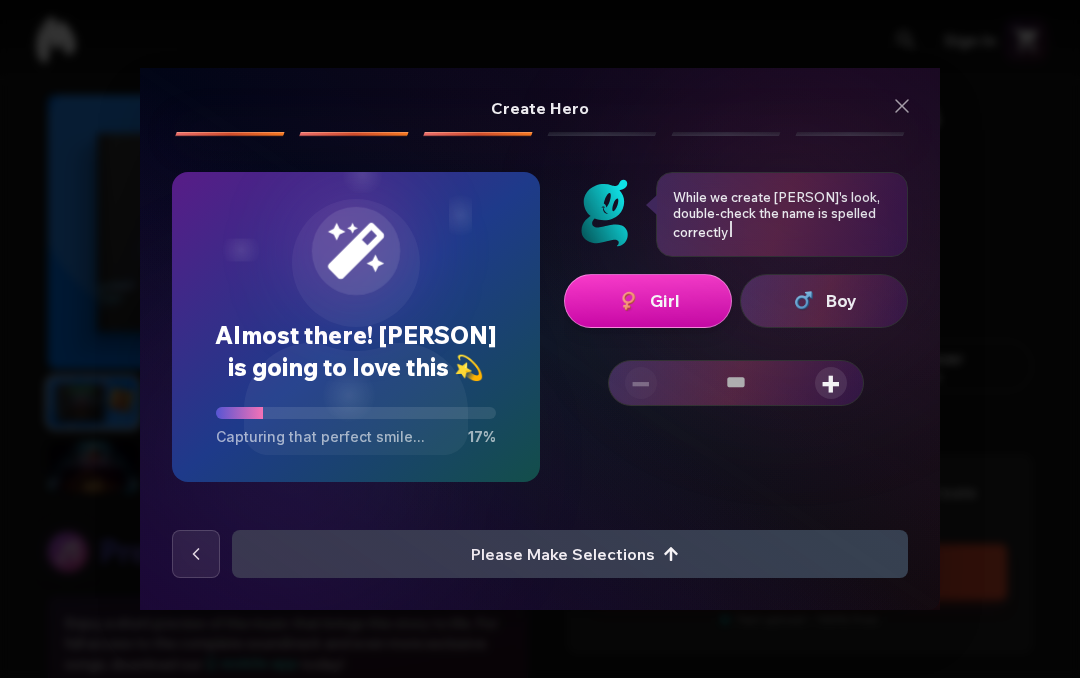 click at bounding box center (736, 383) 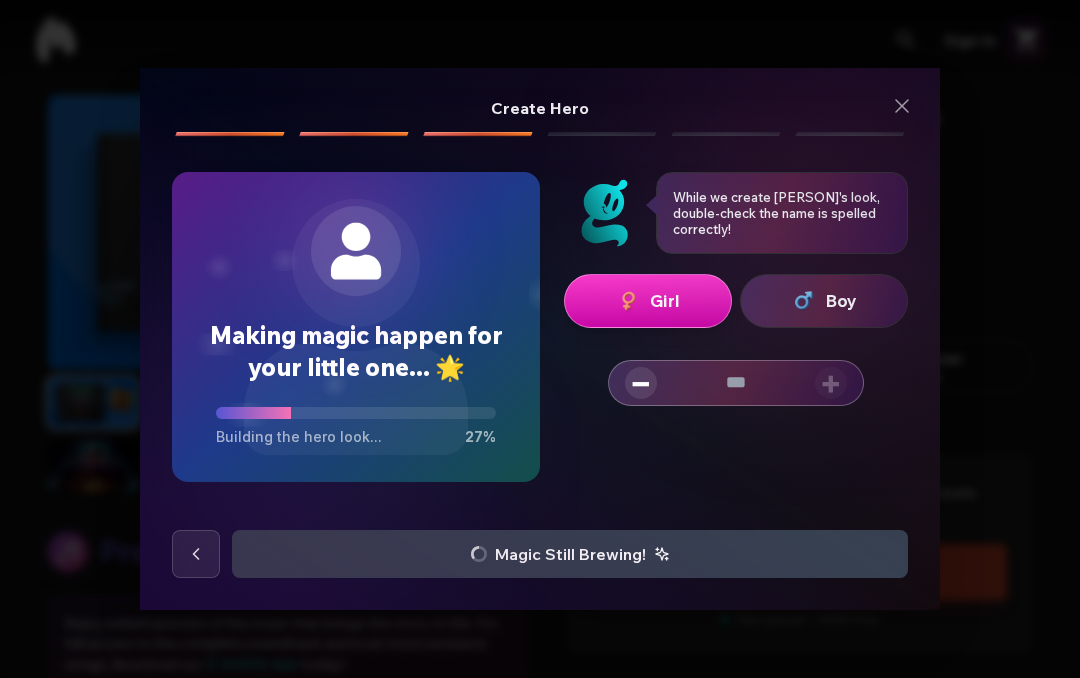 type on "**" 